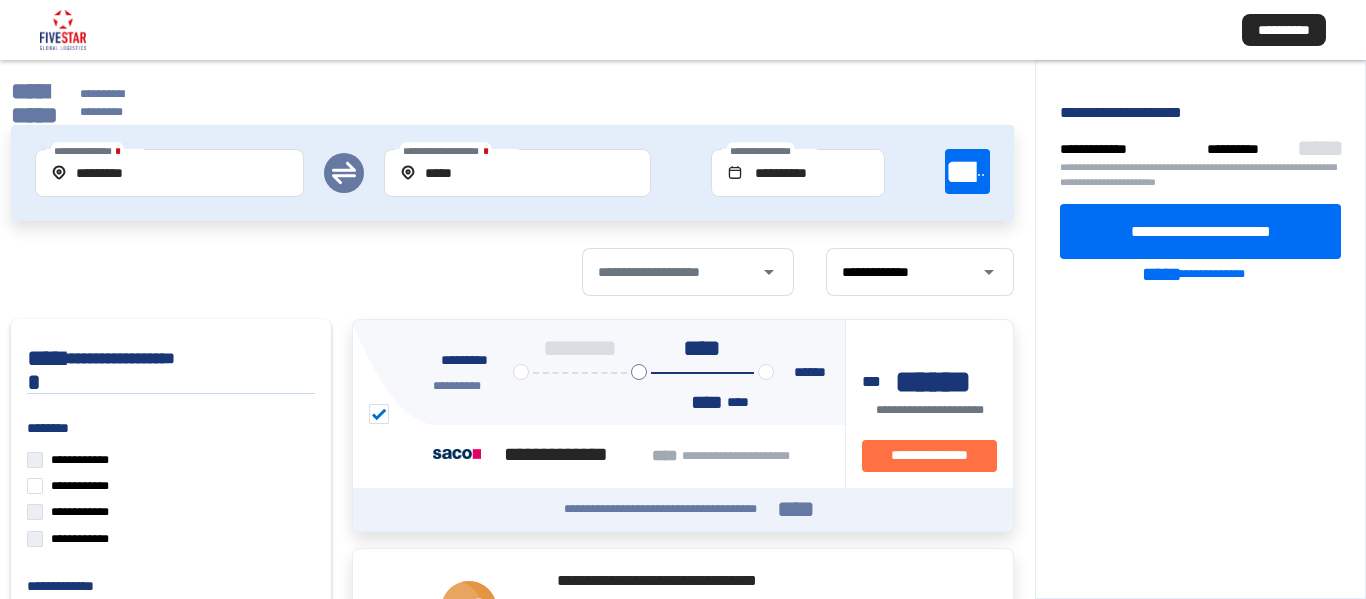 scroll, scrollTop: 0, scrollLeft: 0, axis: both 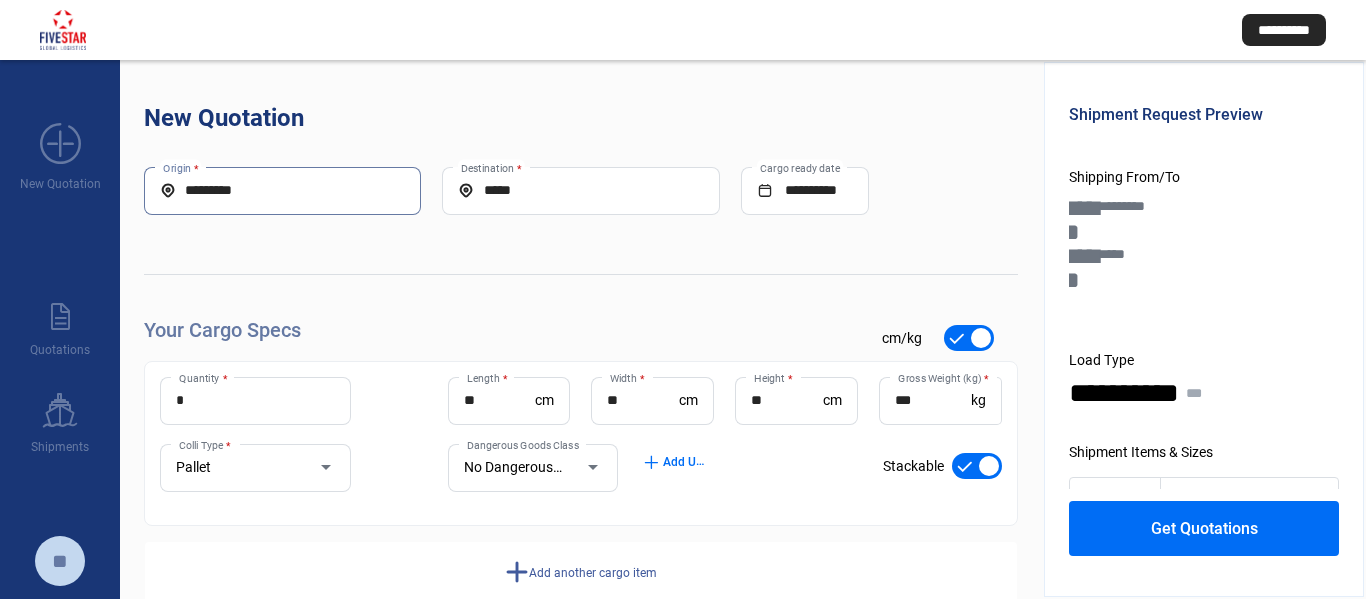 drag, startPoint x: 317, startPoint y: 196, endPoint x: 131, endPoint y: 195, distance: 186.00269 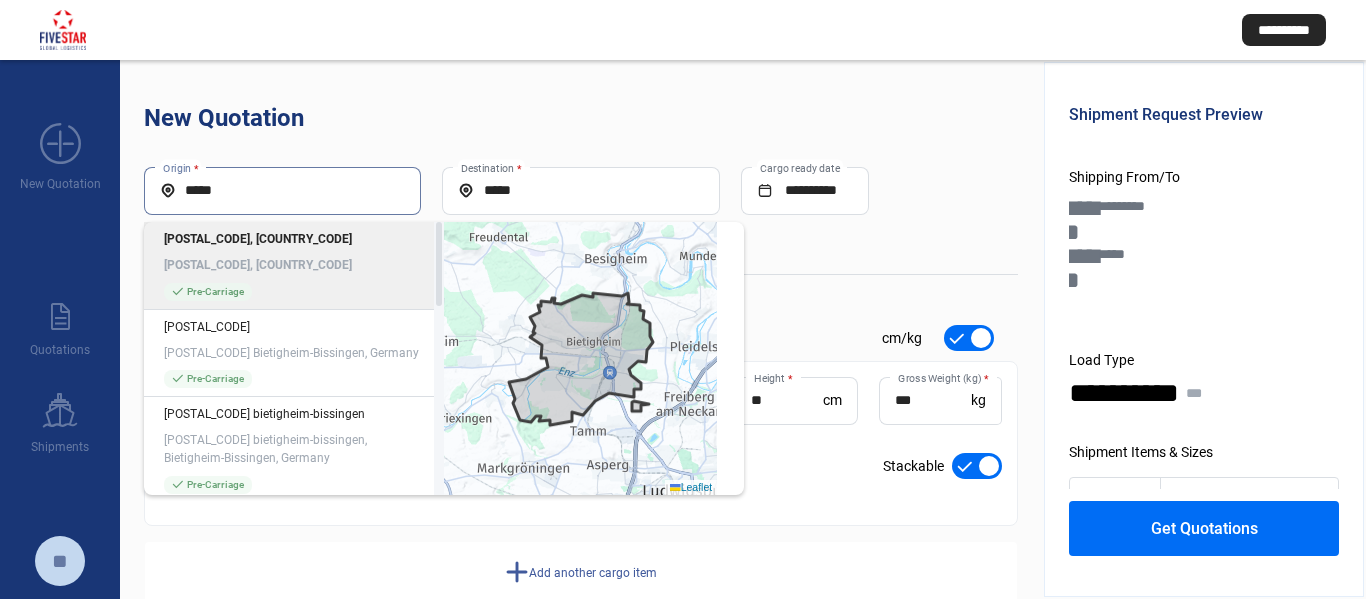 type on "*****" 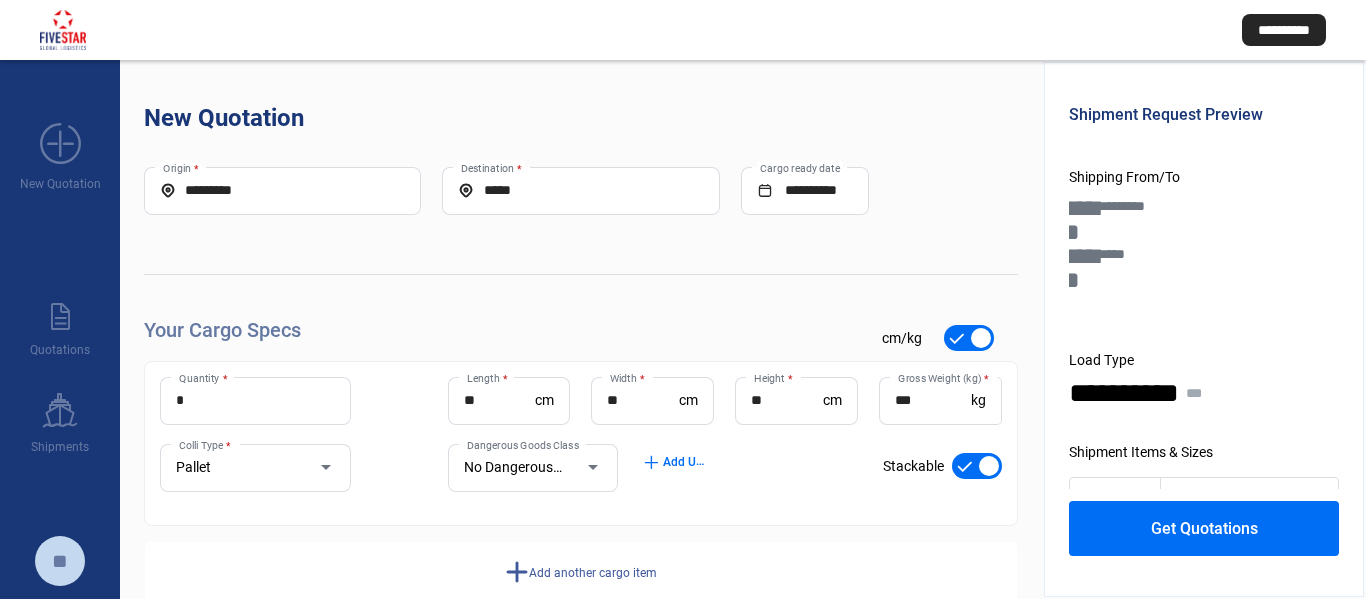 click on "**********" at bounding box center [581, 385] 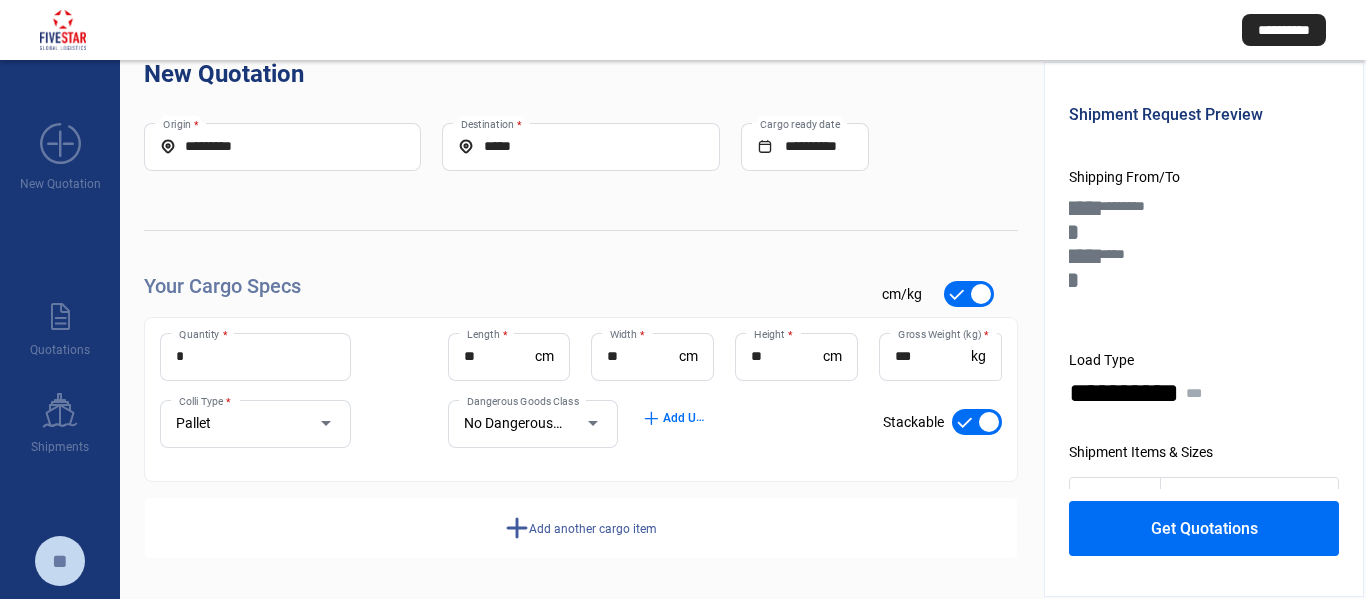 scroll, scrollTop: 0, scrollLeft: 0, axis: both 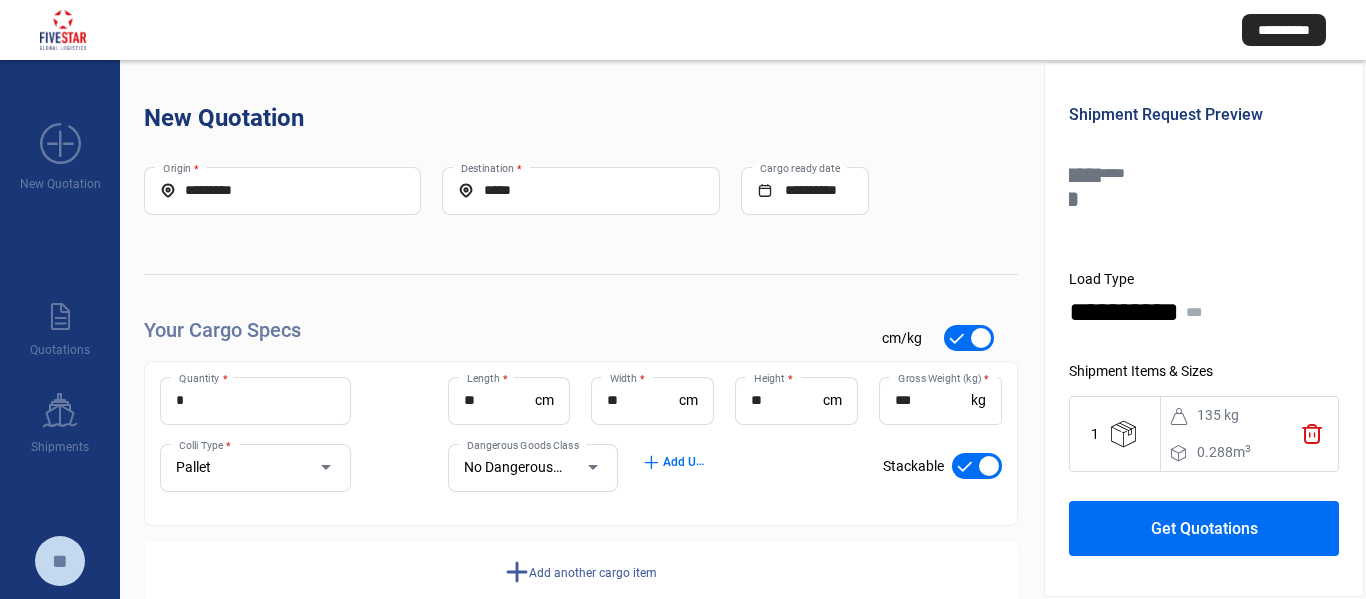 click on "trash" at bounding box center [1312, 433] 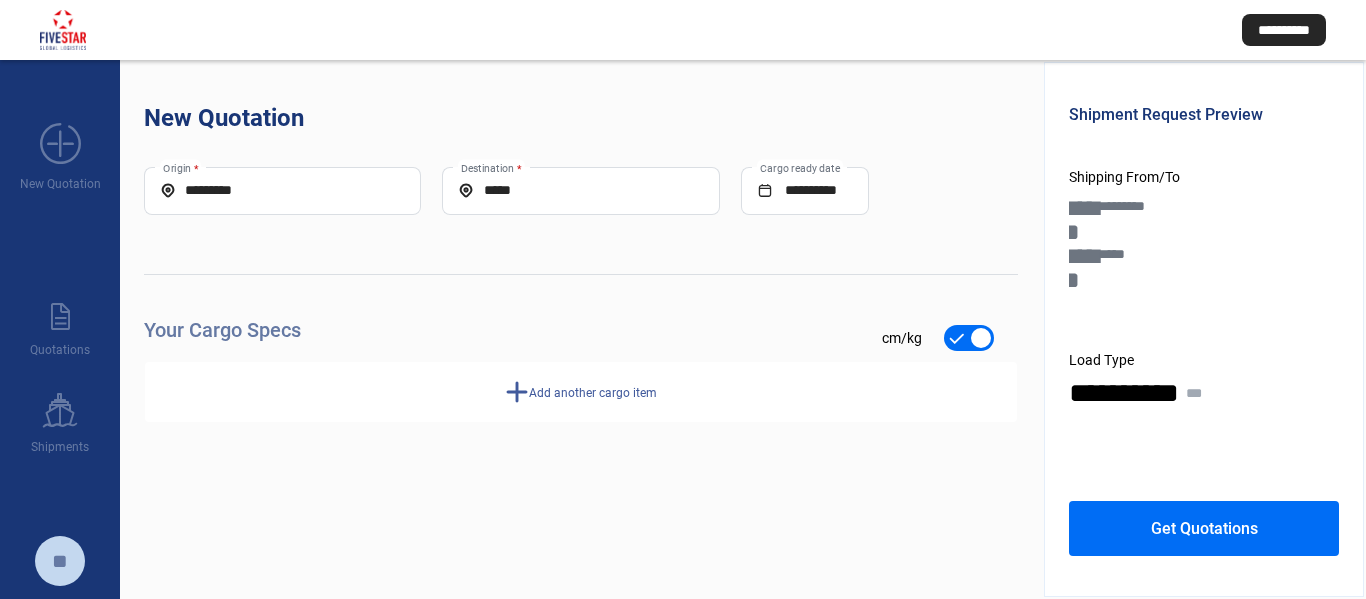 click on "add  Add another cargo item" at bounding box center [581, 392] 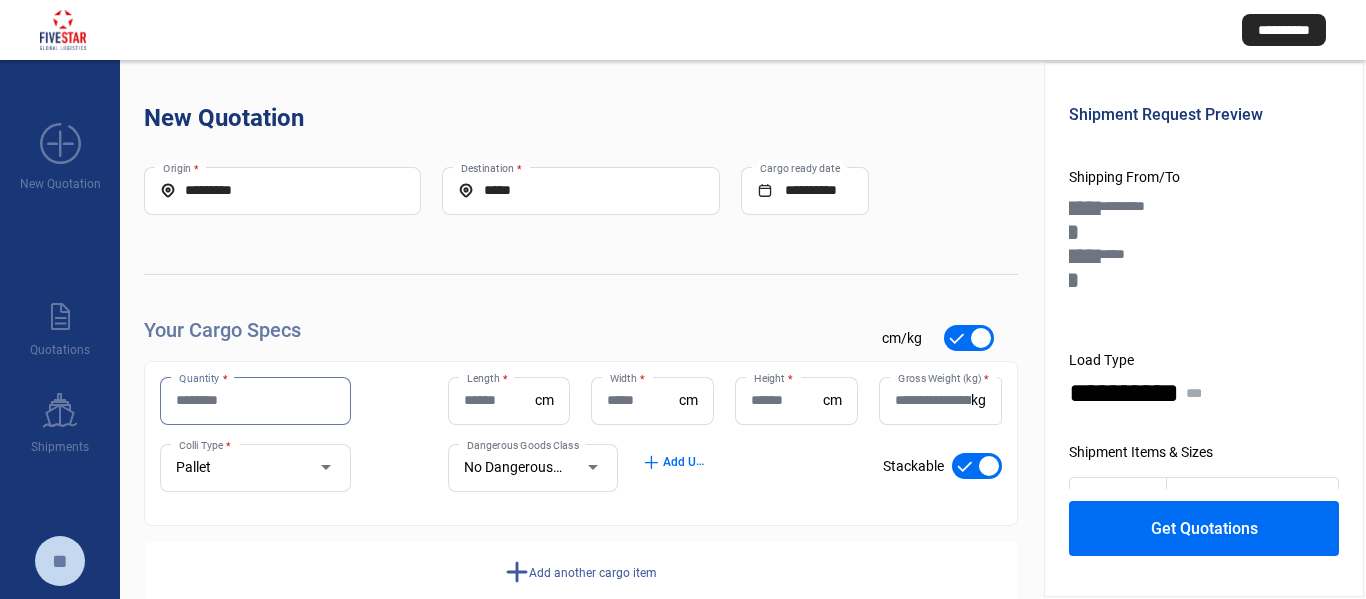 click on "Quantity *" at bounding box center [255, 400] 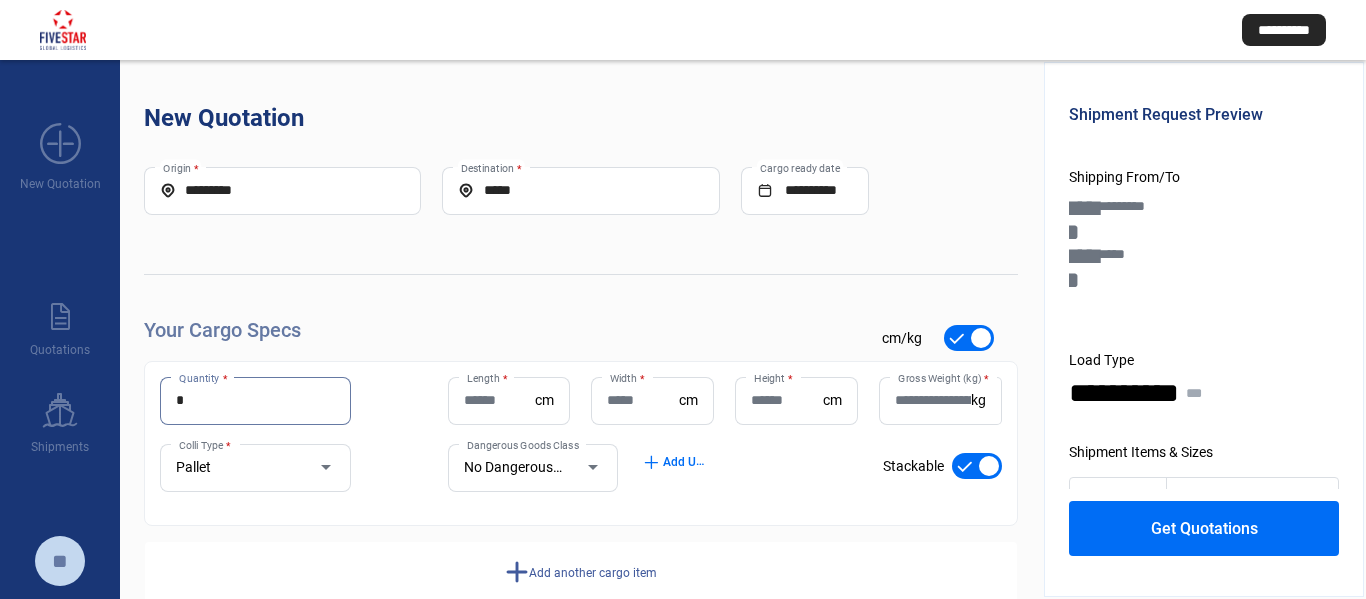 type on "*" 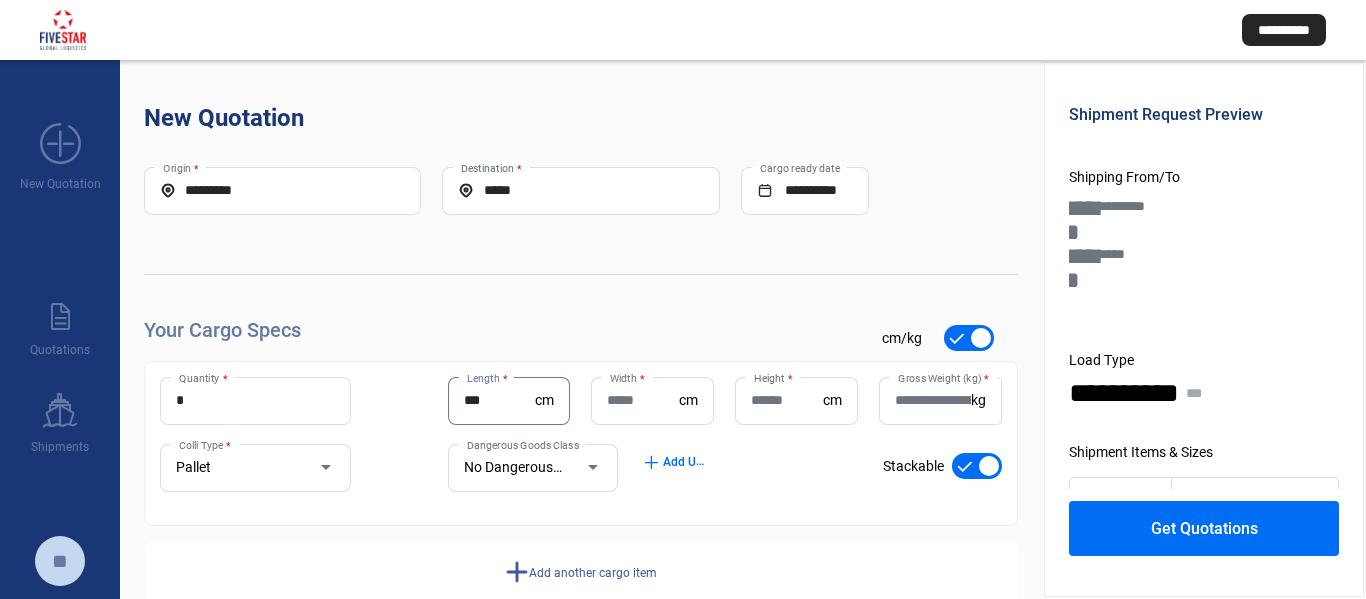 type on "***" 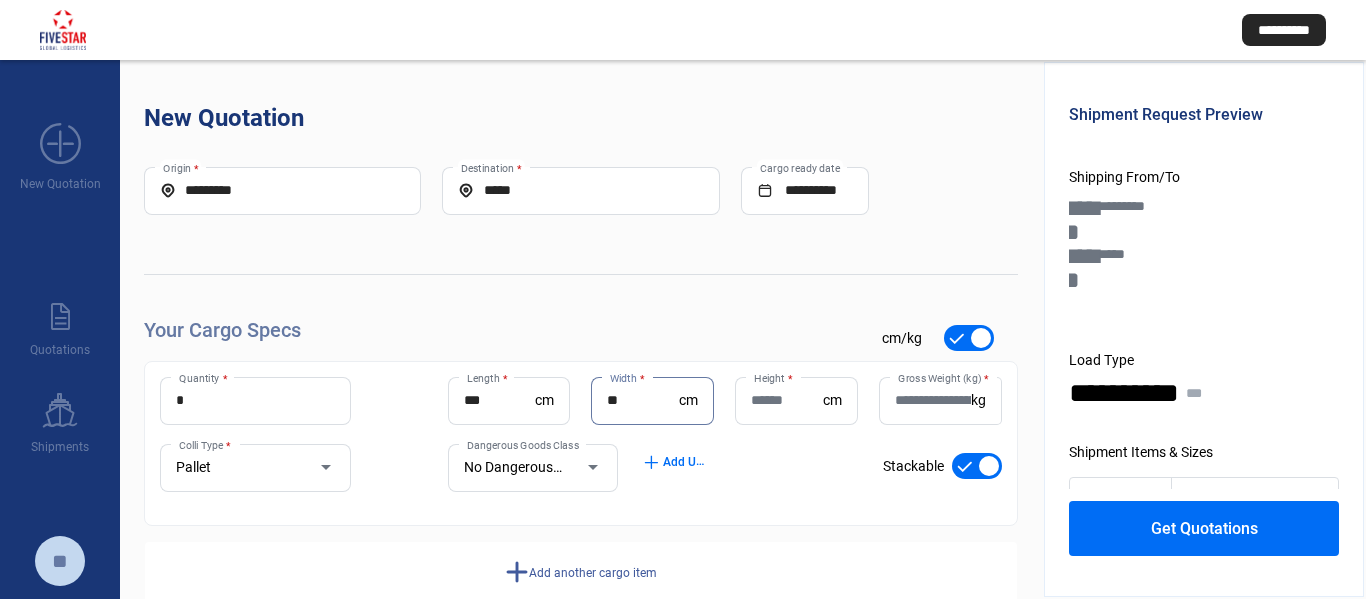 type on "**" 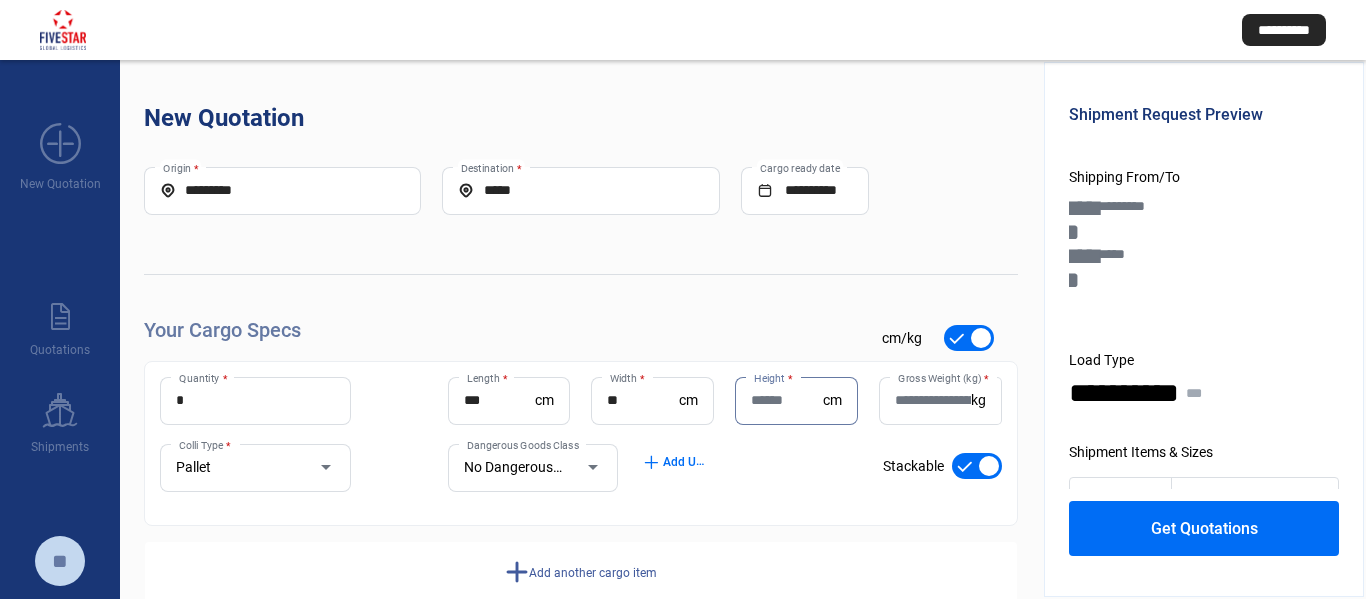 click on "Height  *" at bounding box center (787, 400) 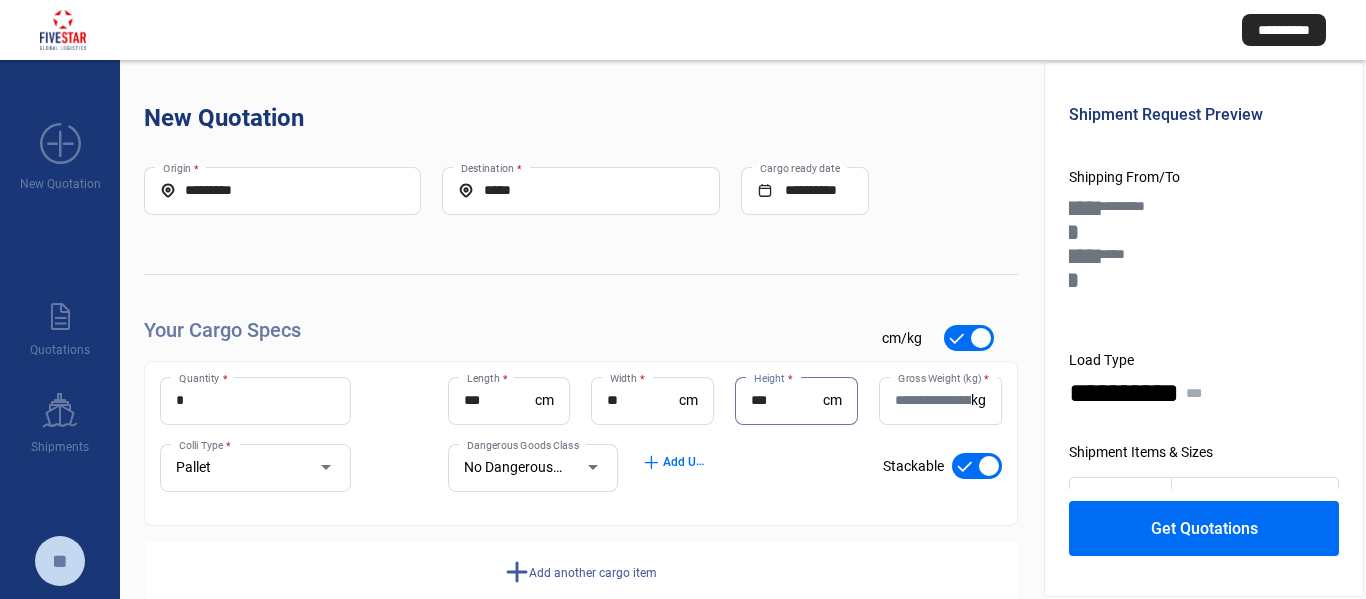 type on "***" 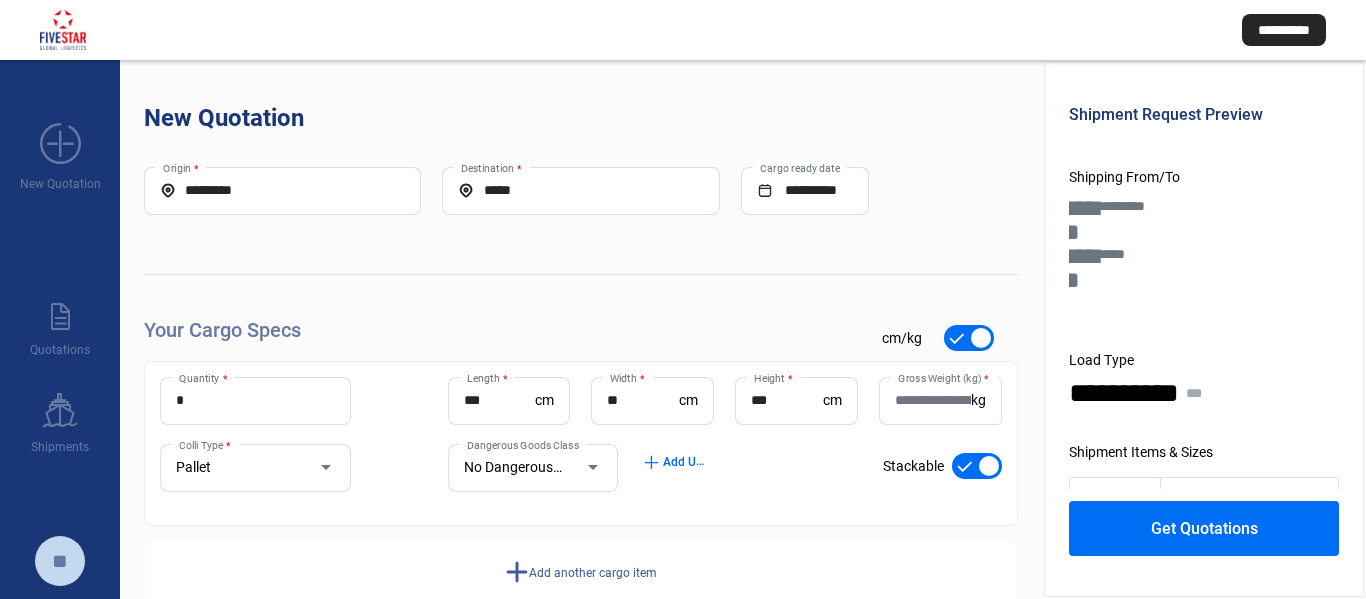 click on "**********" at bounding box center (581, 385) 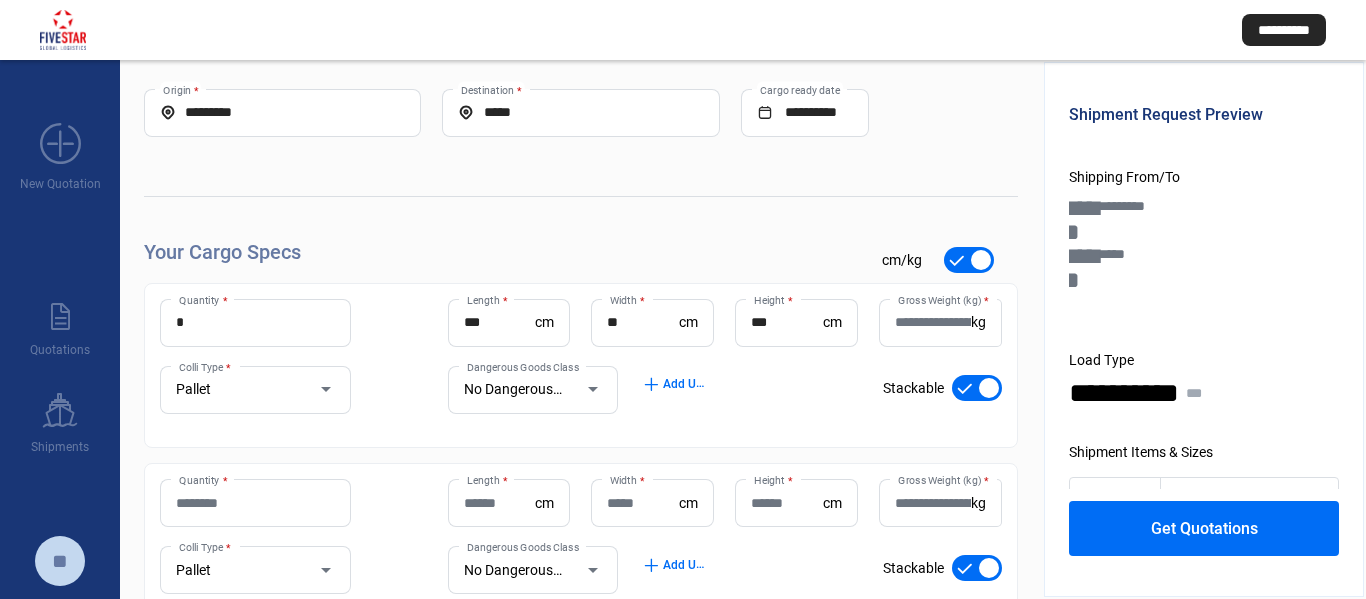 scroll, scrollTop: 200, scrollLeft: 0, axis: vertical 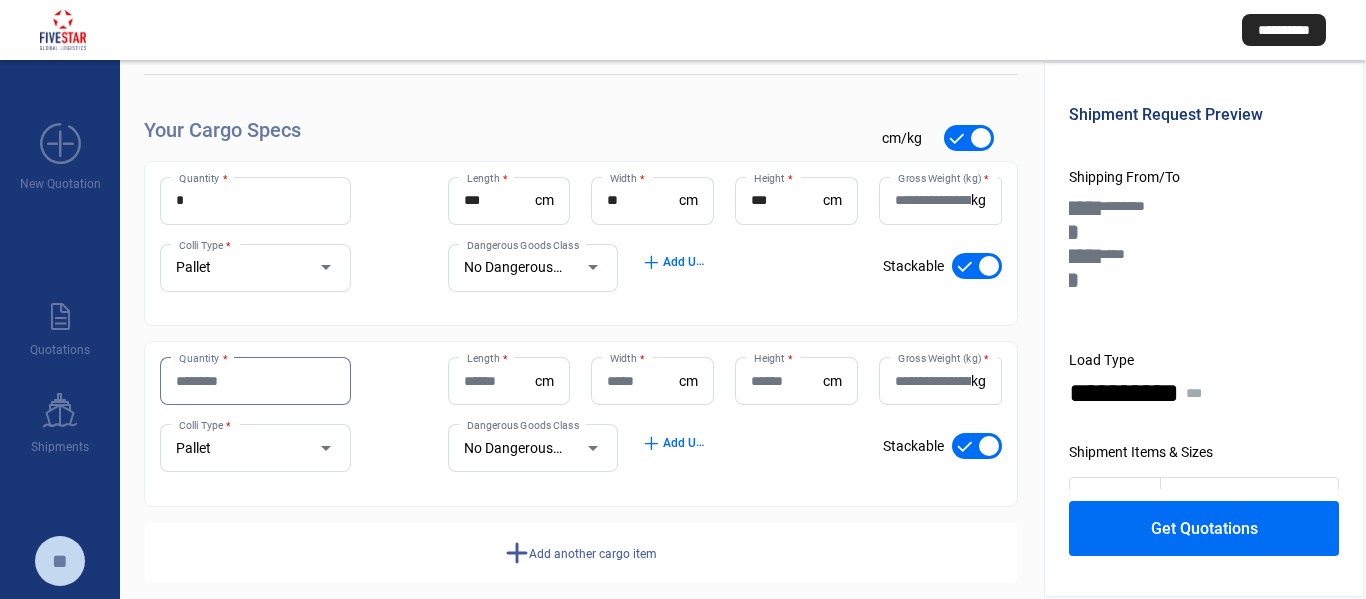 click on "Quantity *" at bounding box center (255, 381) 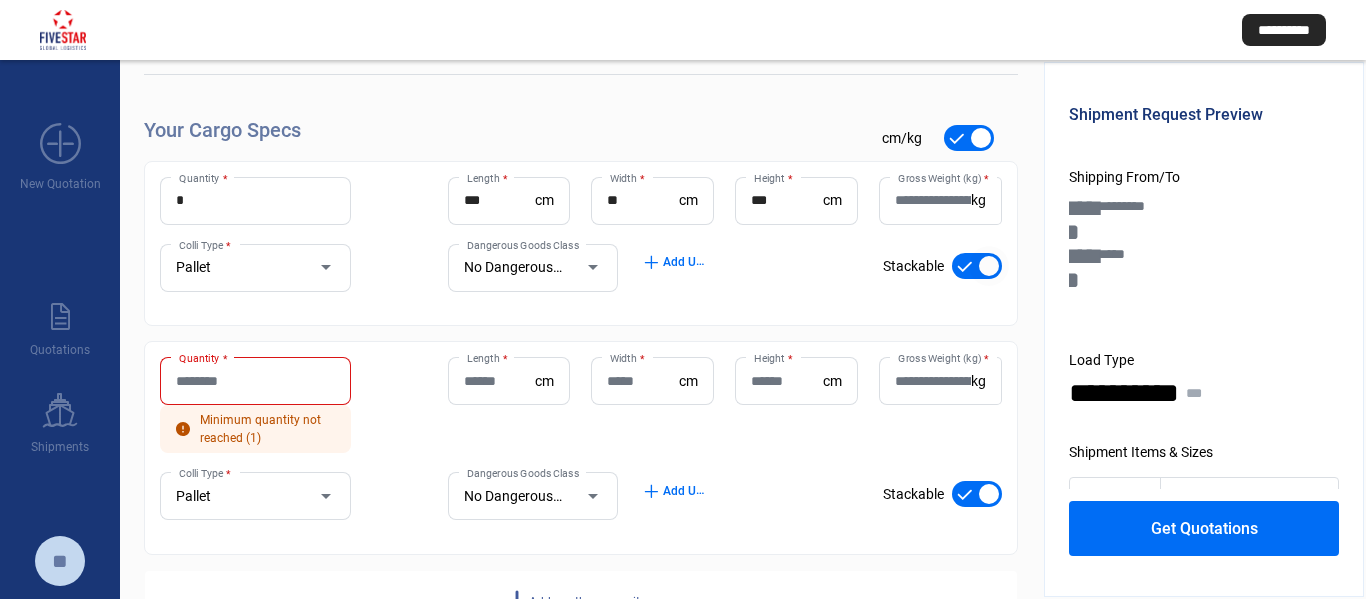 click at bounding box center (977, 266) 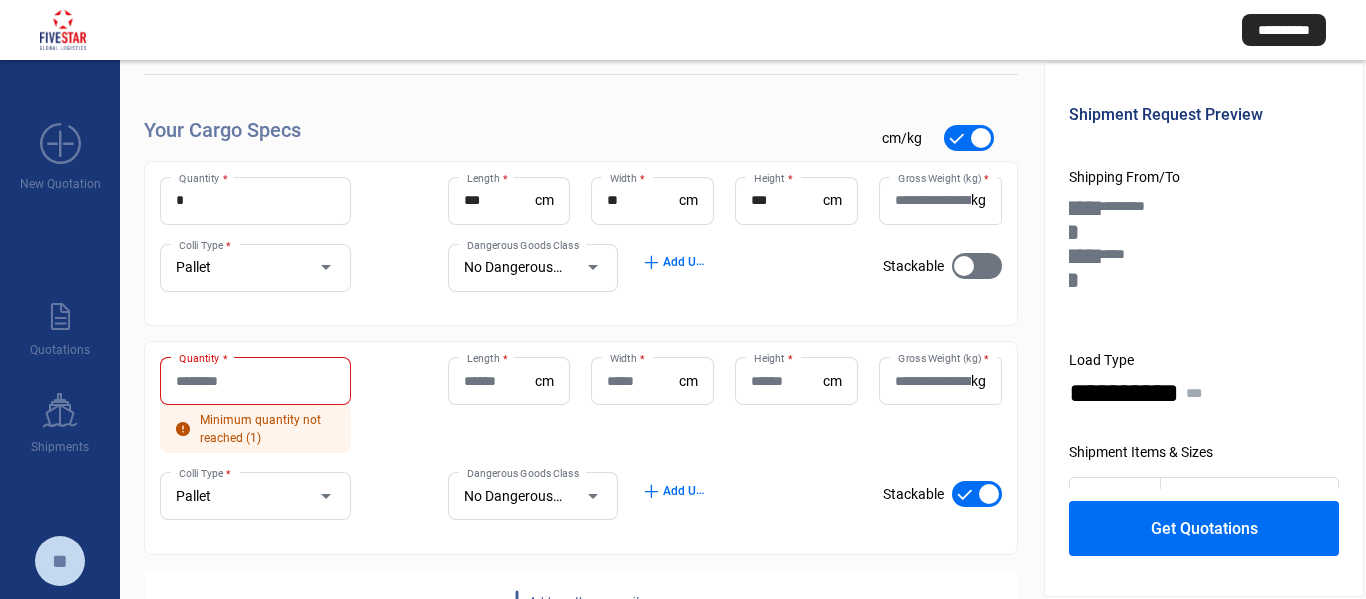 click on "Quantity *" at bounding box center (255, 381) 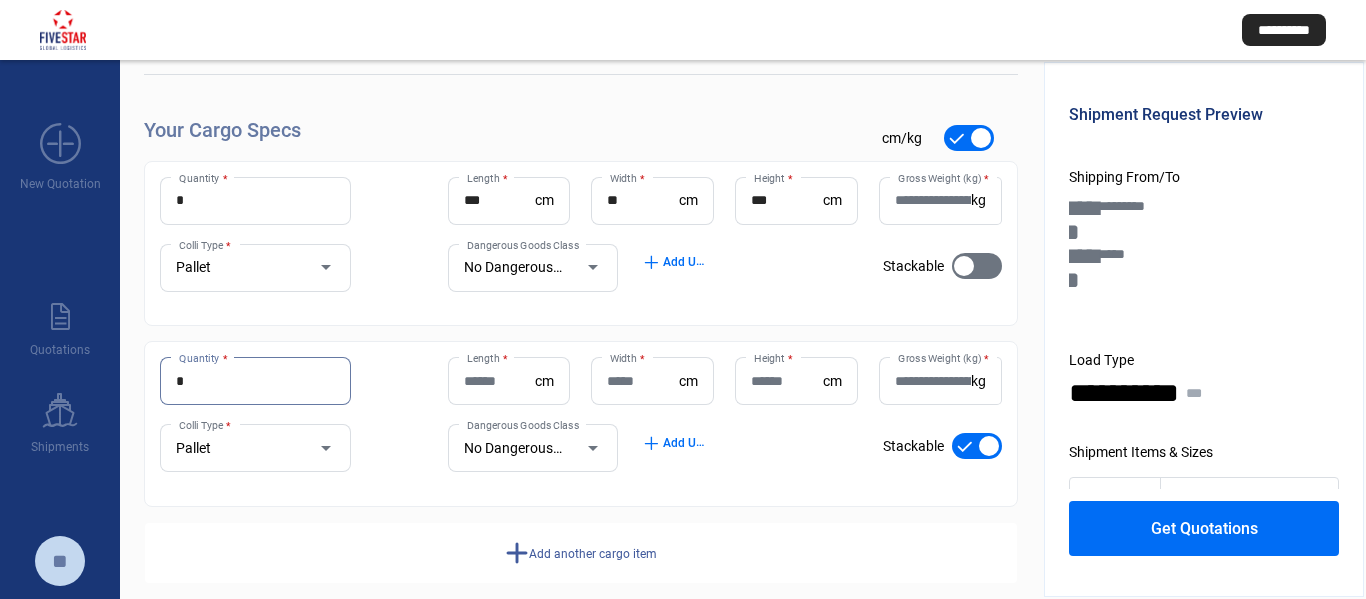 type on "*" 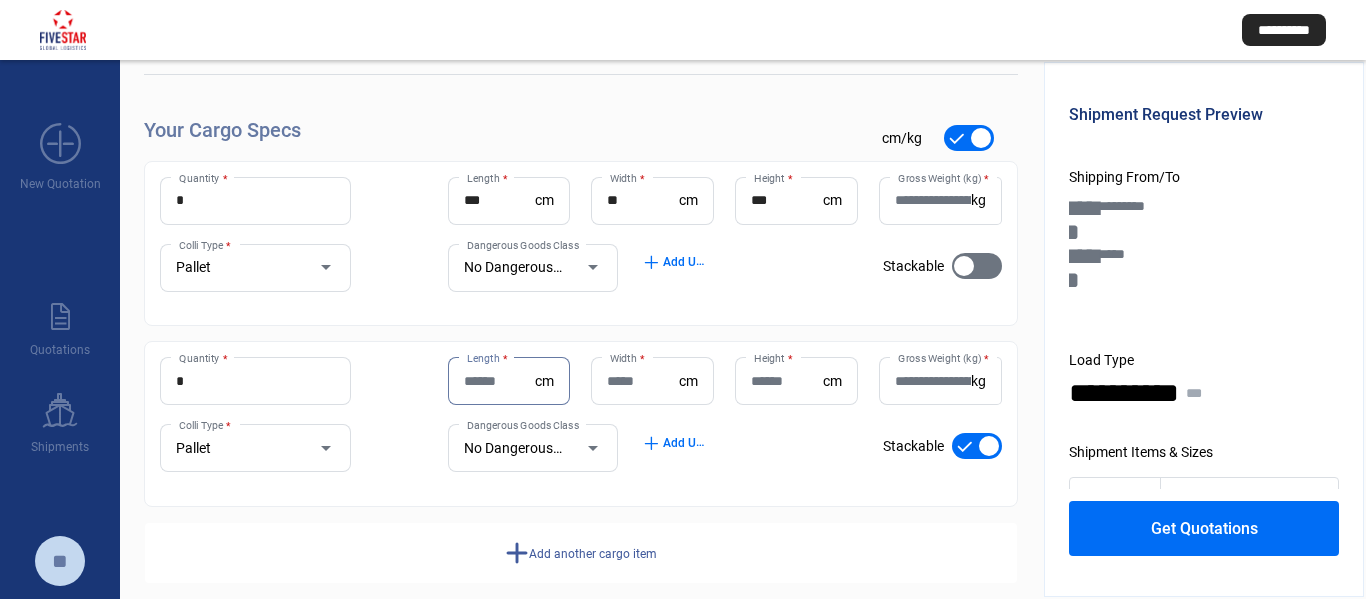 click on "Length  *" at bounding box center [500, 381] 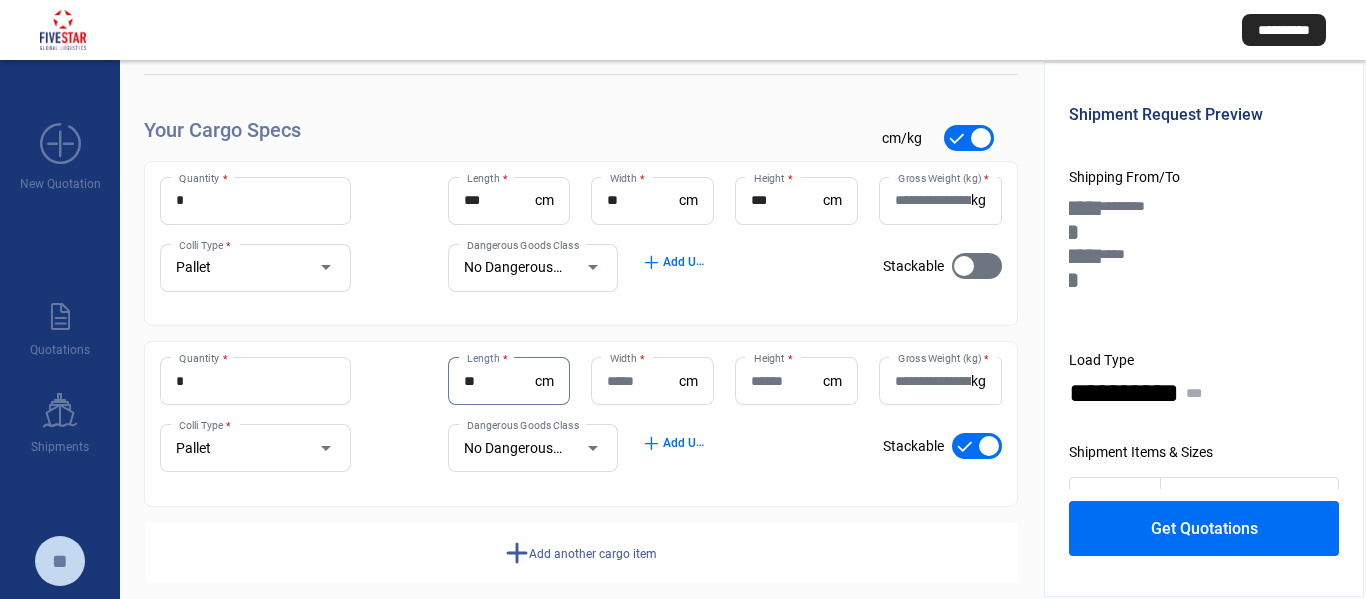 type on "**" 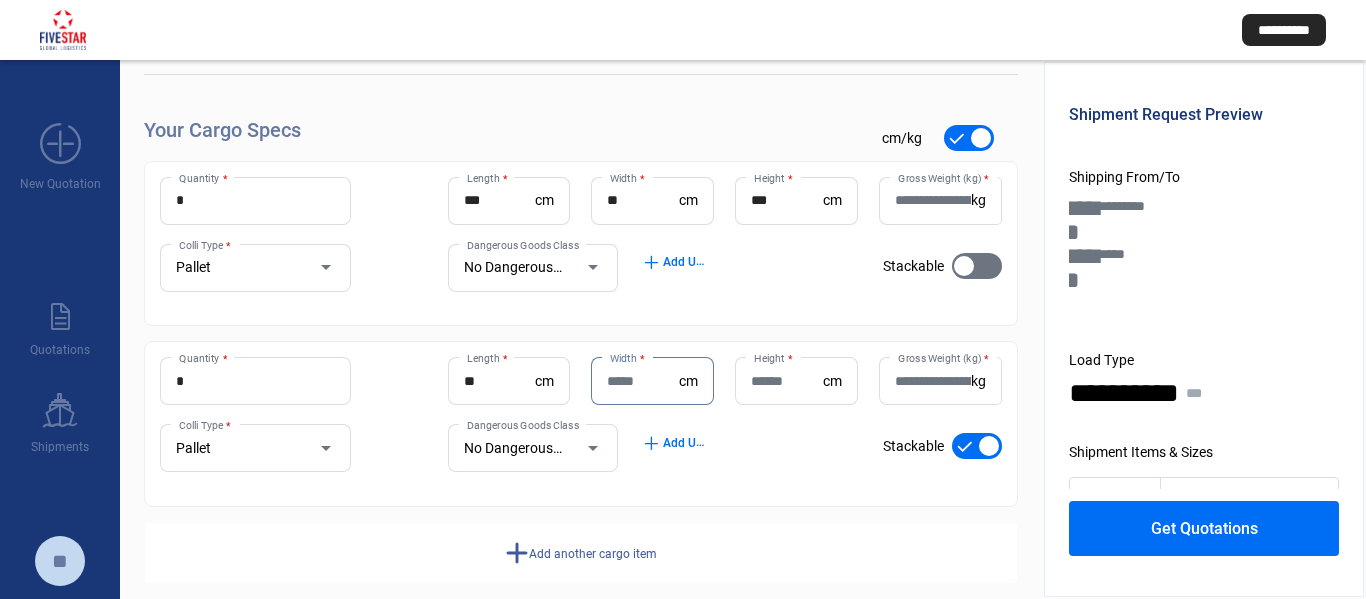 click on "Width  *" at bounding box center (643, 381) 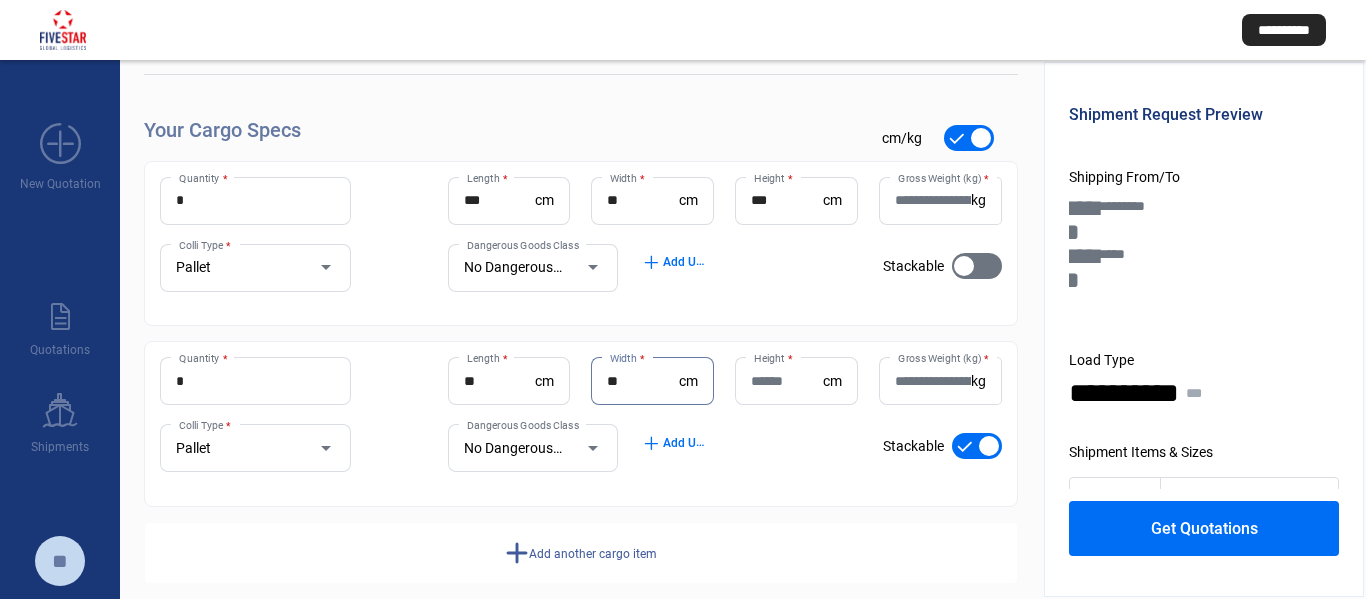 type on "**" 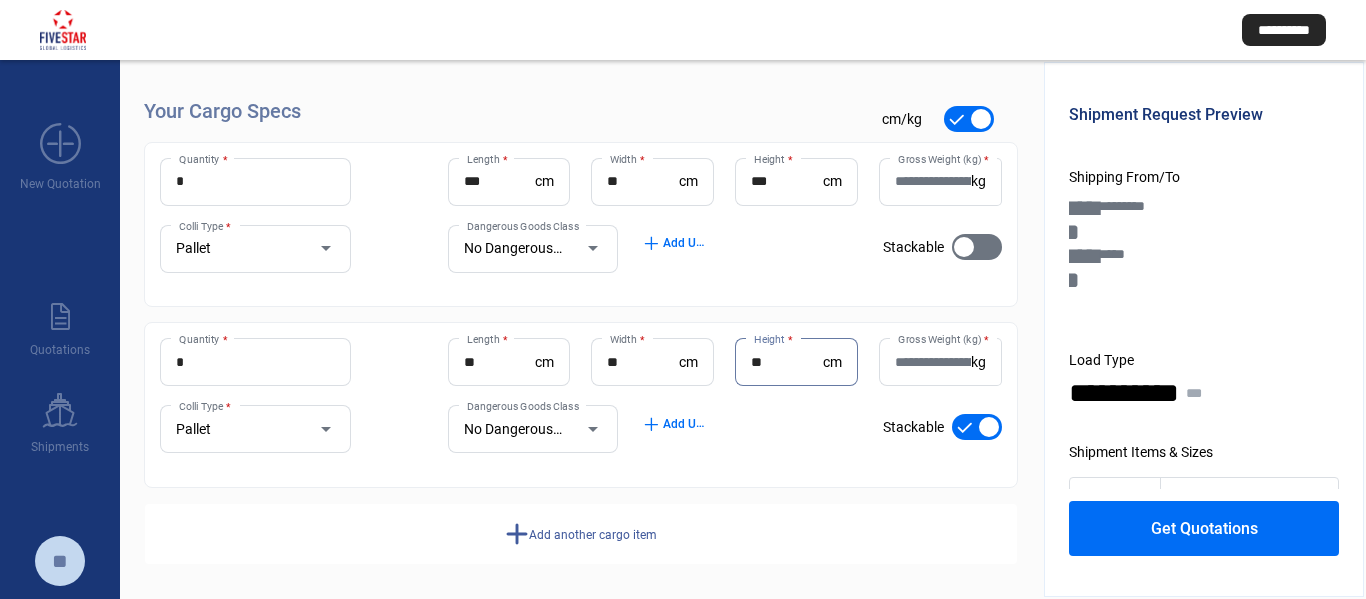 scroll, scrollTop: 225, scrollLeft: 0, axis: vertical 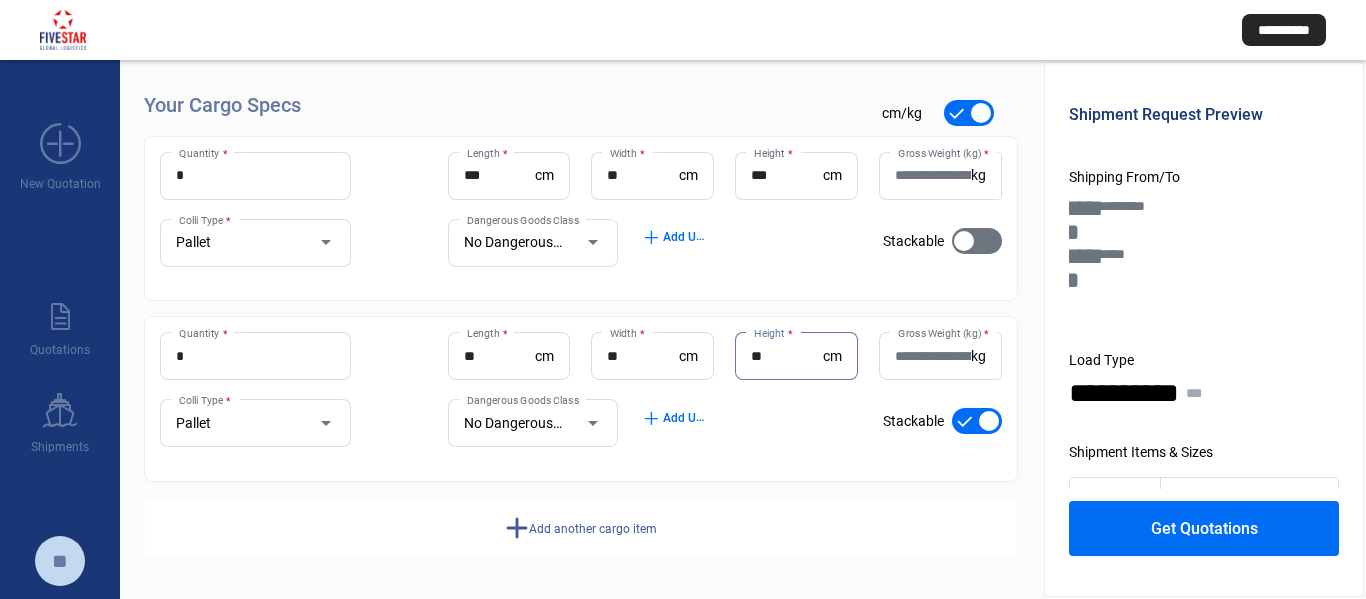 type on "**" 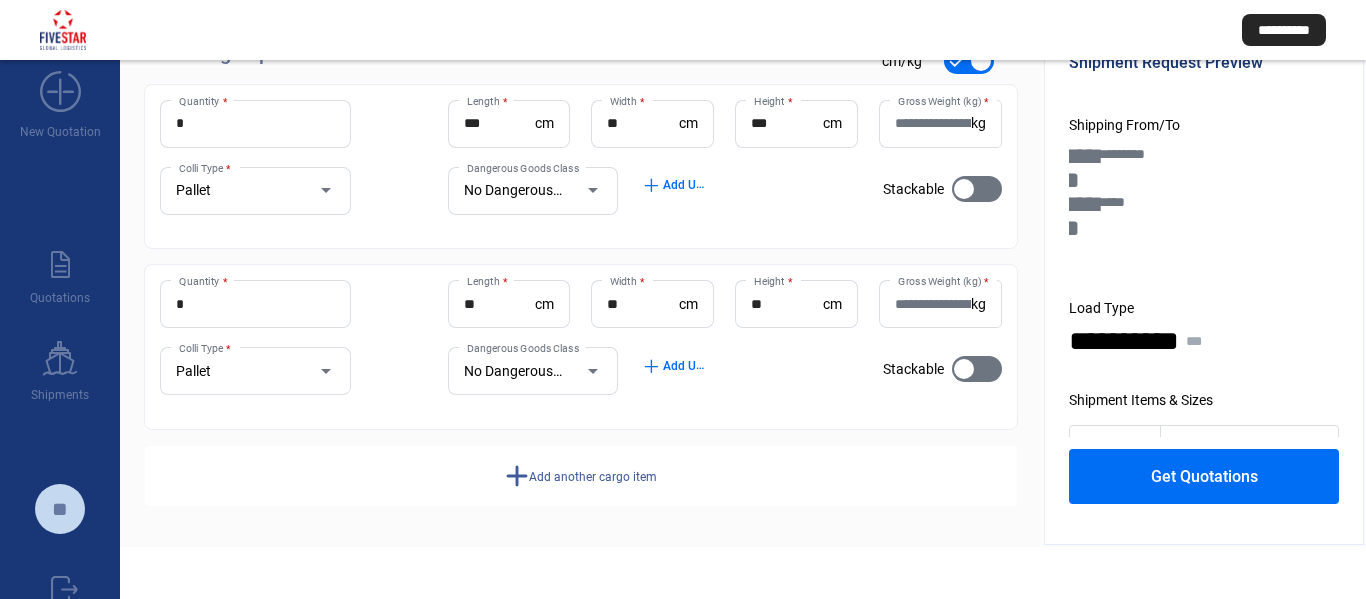 scroll, scrollTop: 100, scrollLeft: 0, axis: vertical 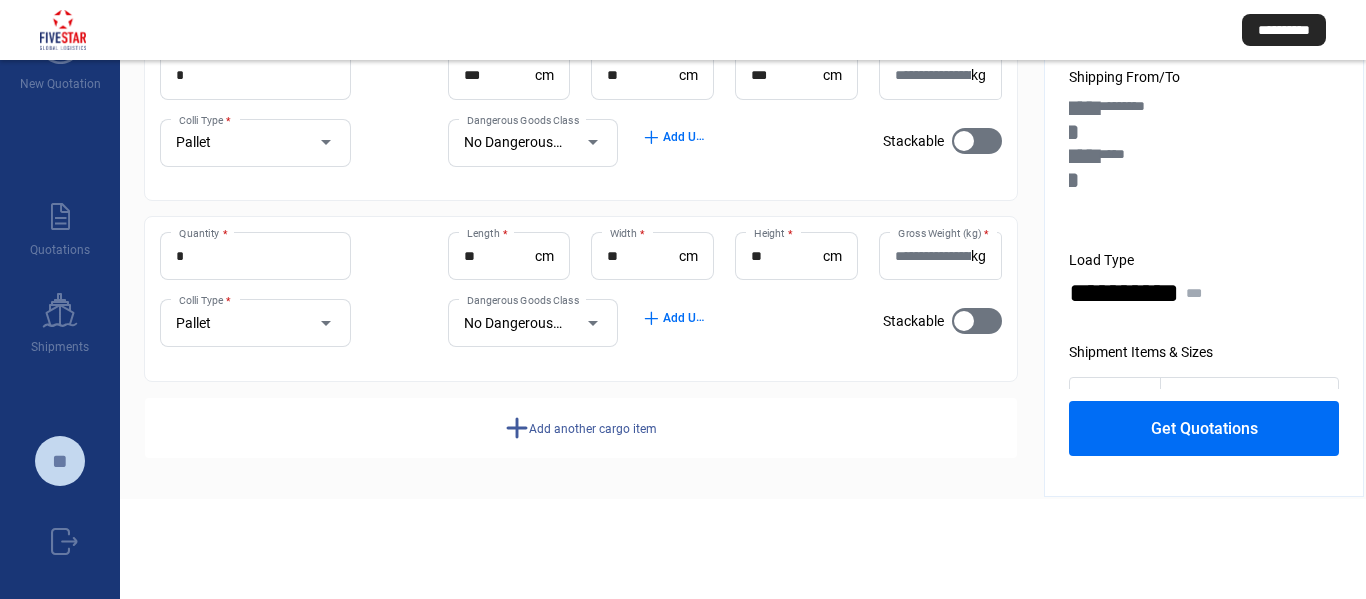click on "Add another cargo item" at bounding box center [593, 428] 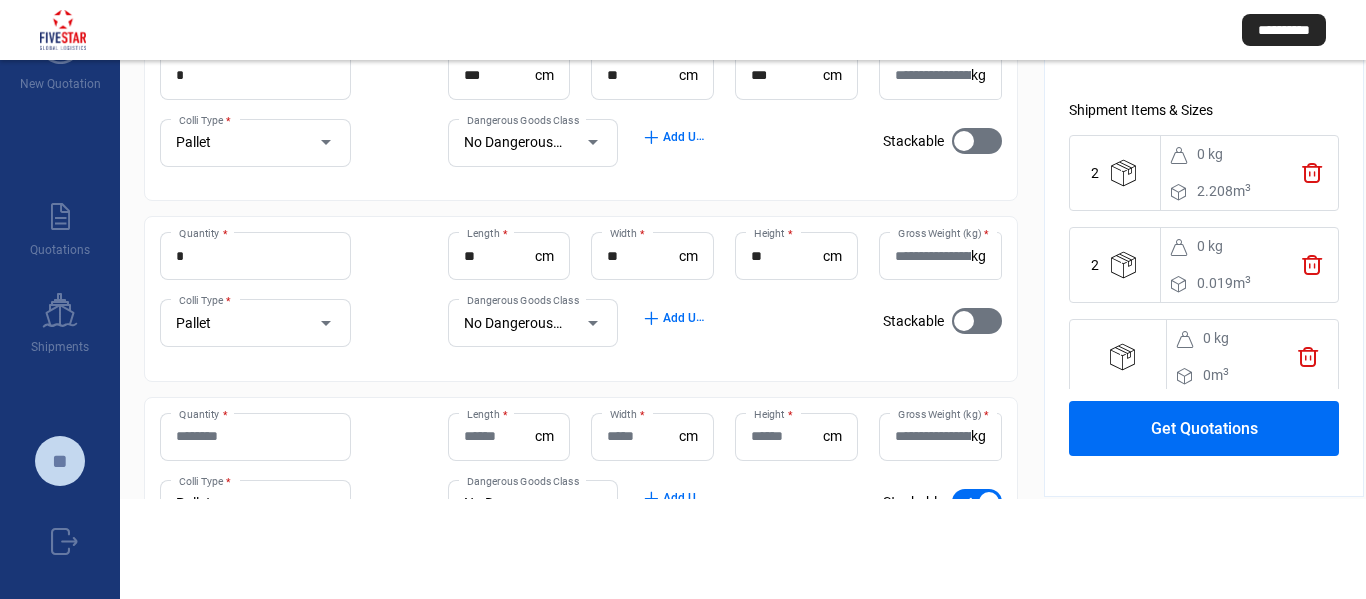 scroll, scrollTop: 265, scrollLeft: 0, axis: vertical 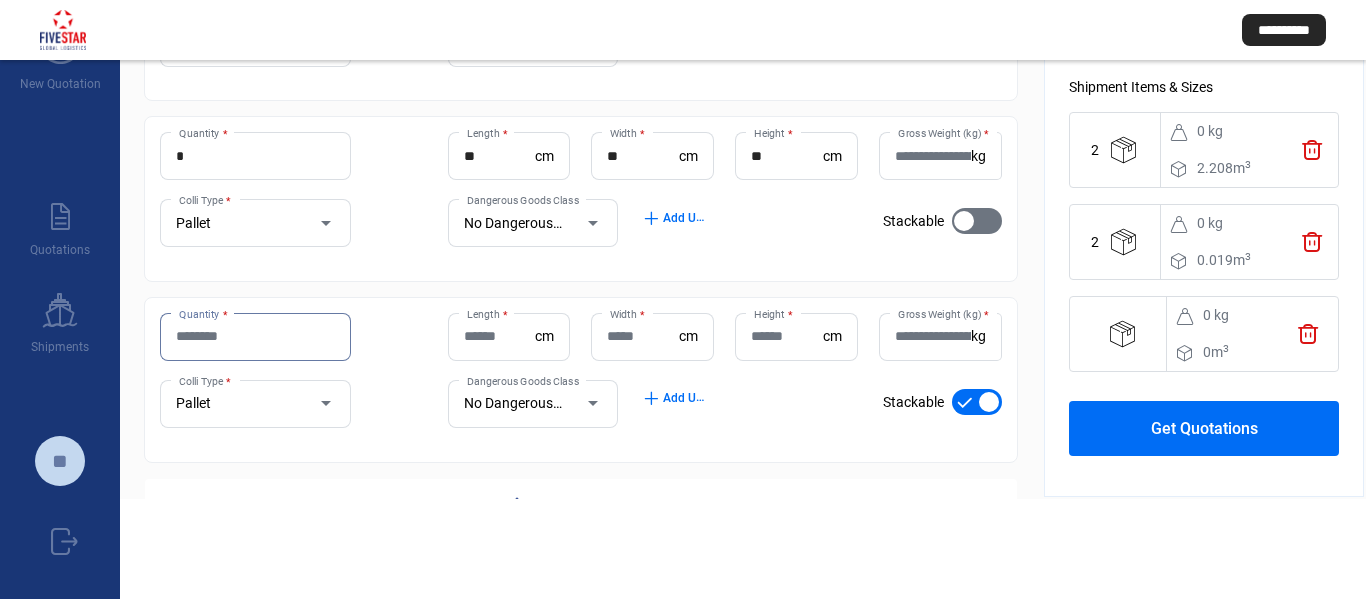 click on "Quantity *" at bounding box center [255, 336] 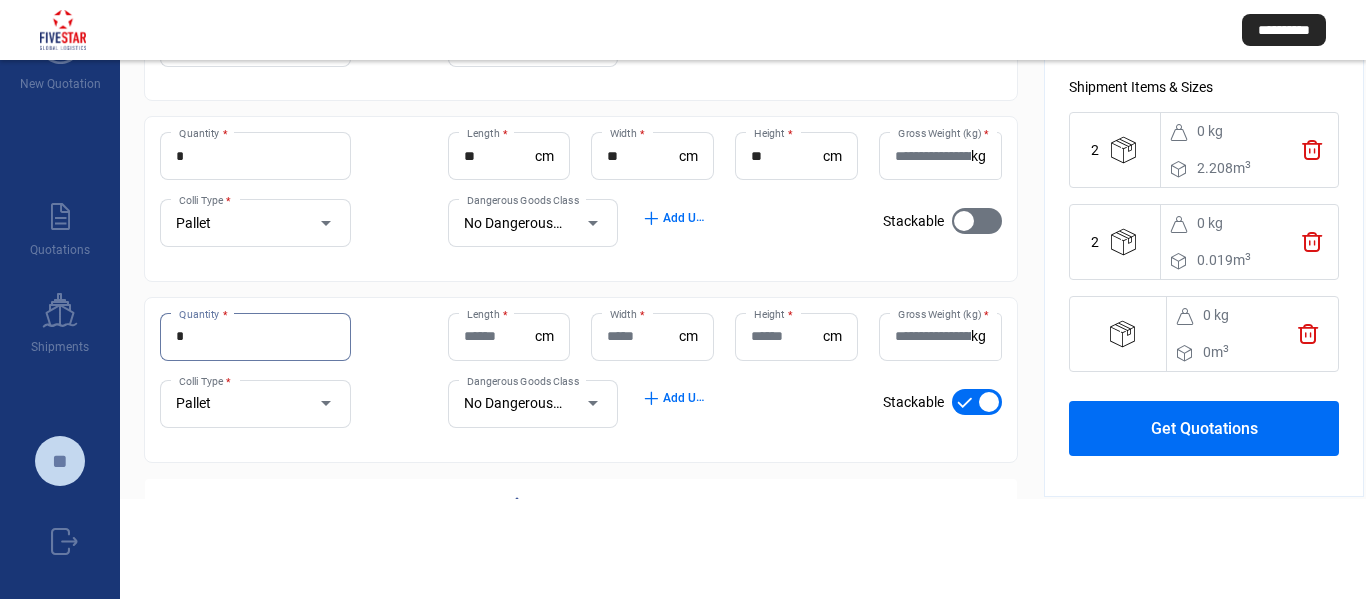 type on "*" 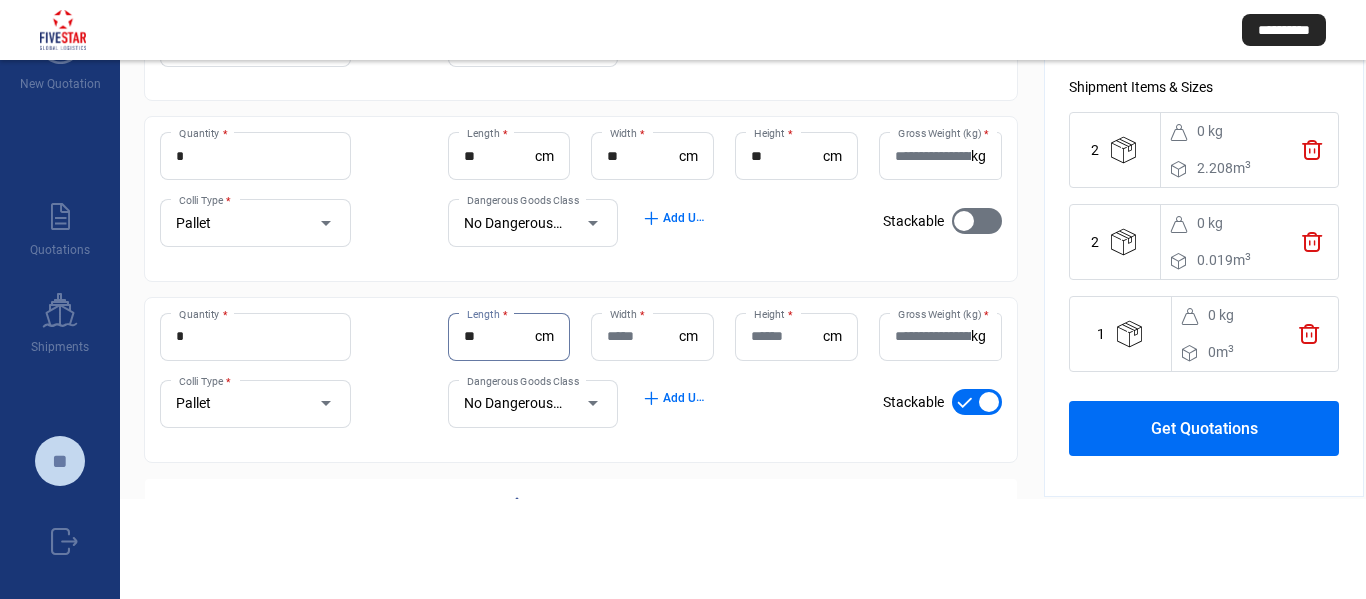 type on "**" 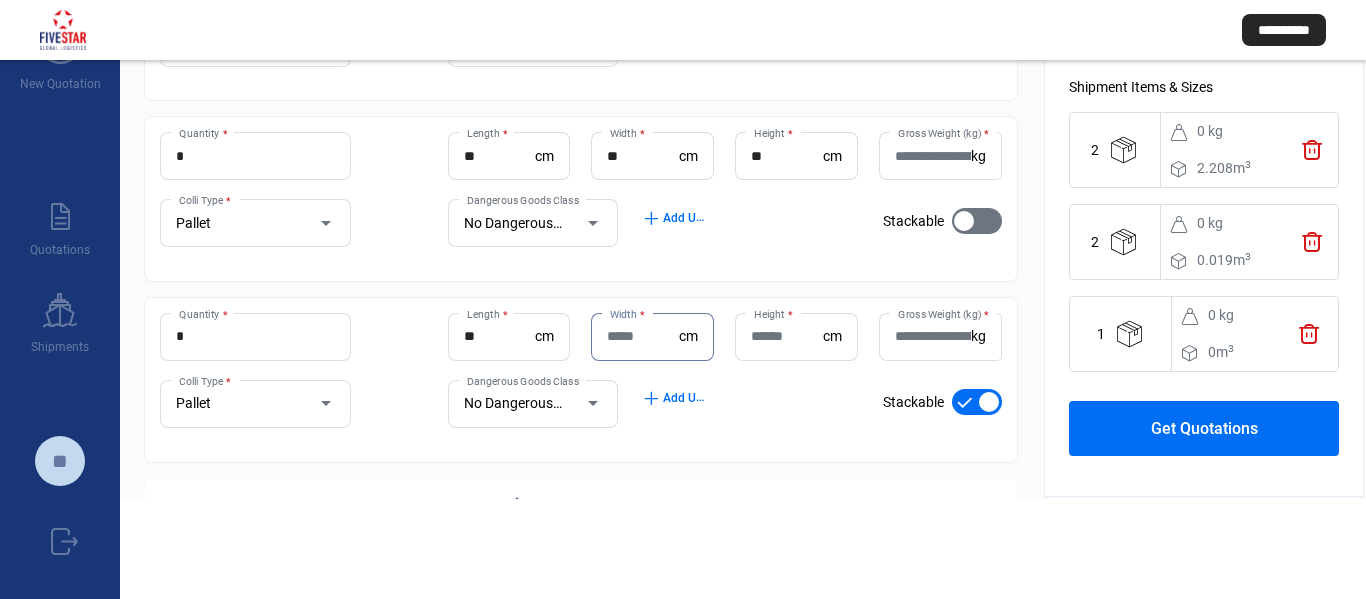 click on "Width  *" at bounding box center [643, 336] 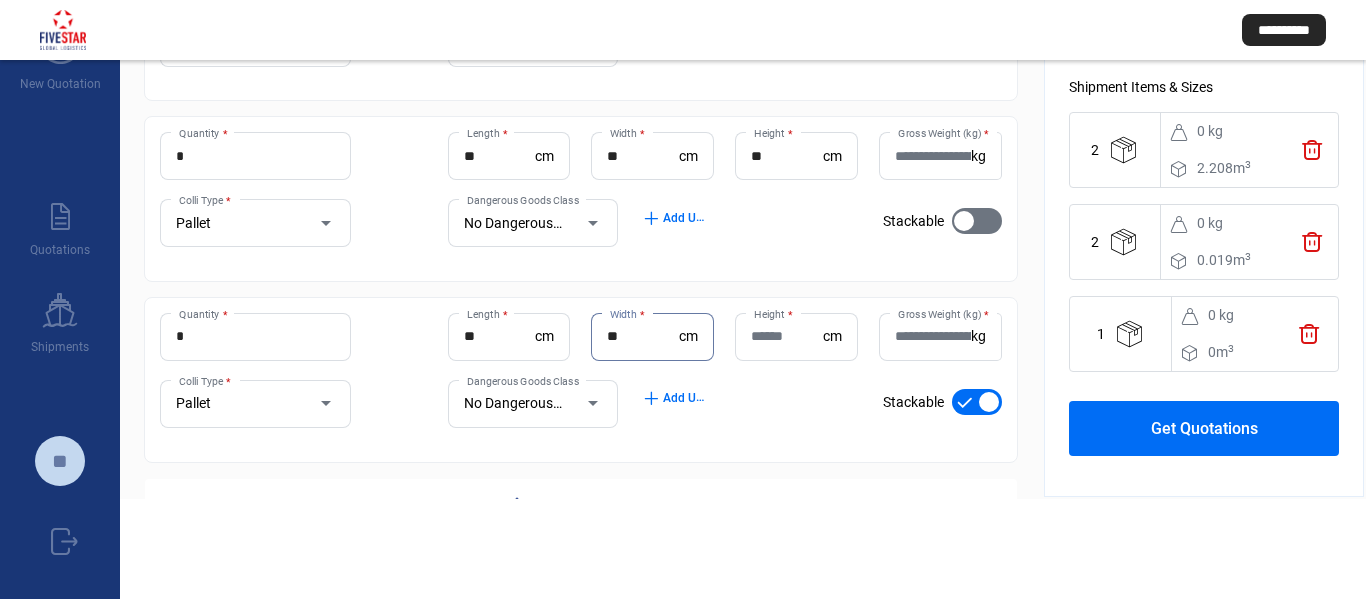 type on "**" 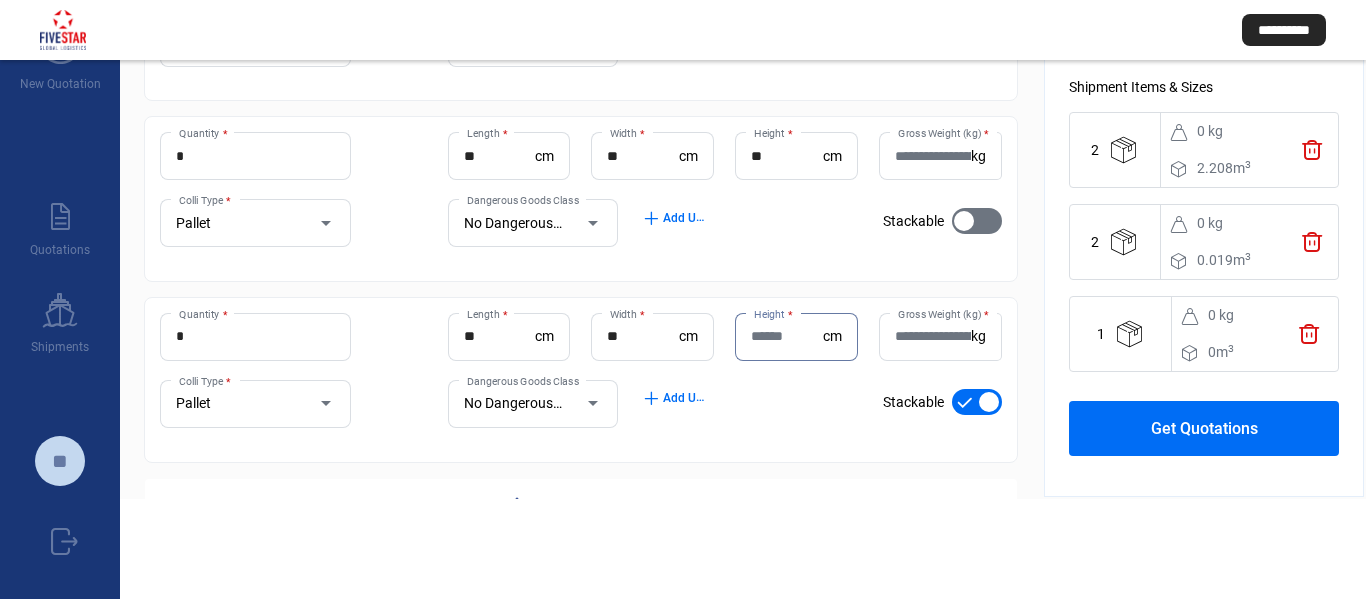 click on "Height  *" at bounding box center (787, 336) 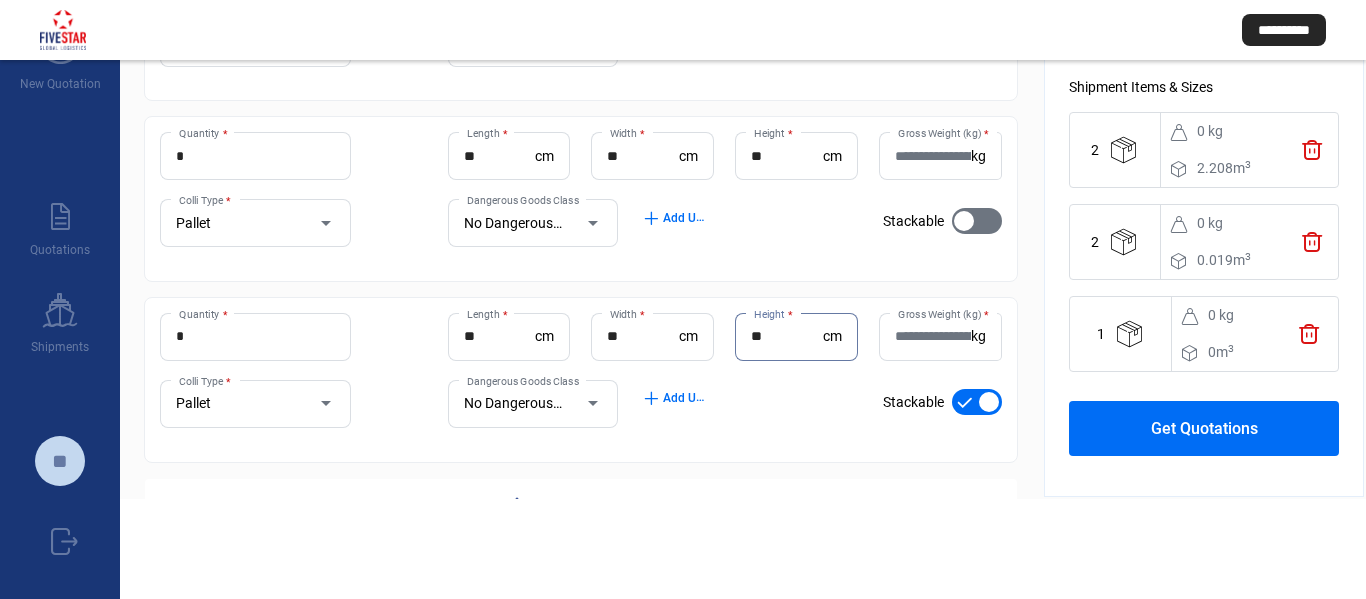 type on "**" 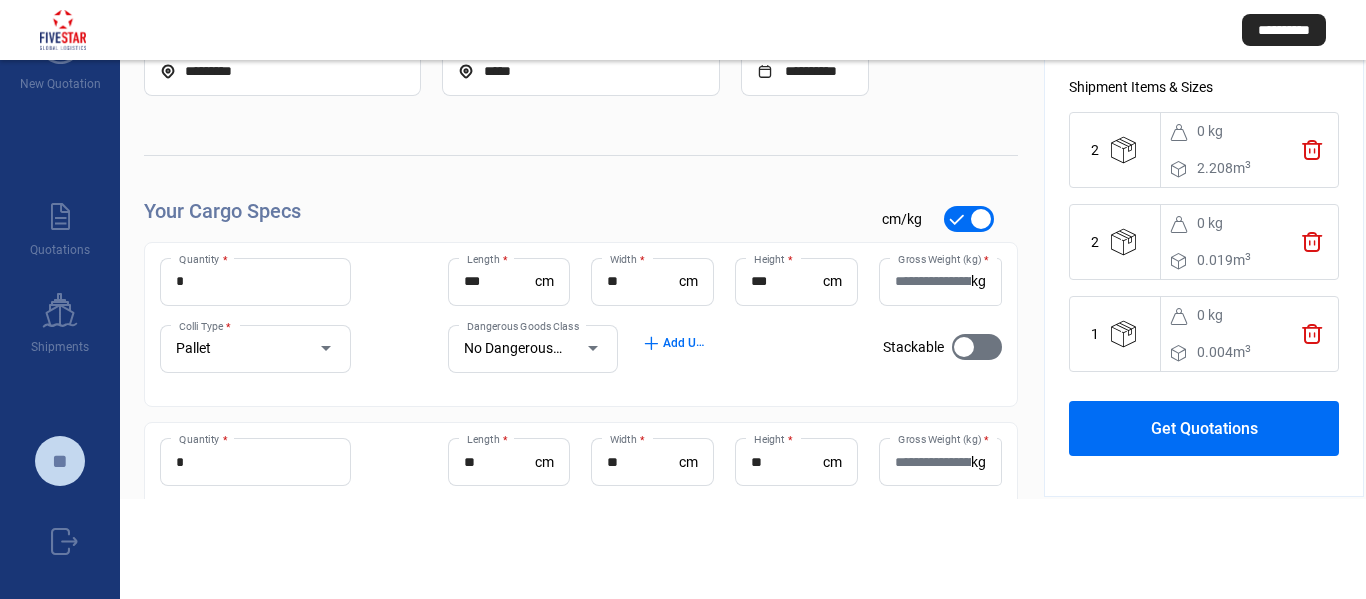 scroll, scrollTop: 0, scrollLeft: 0, axis: both 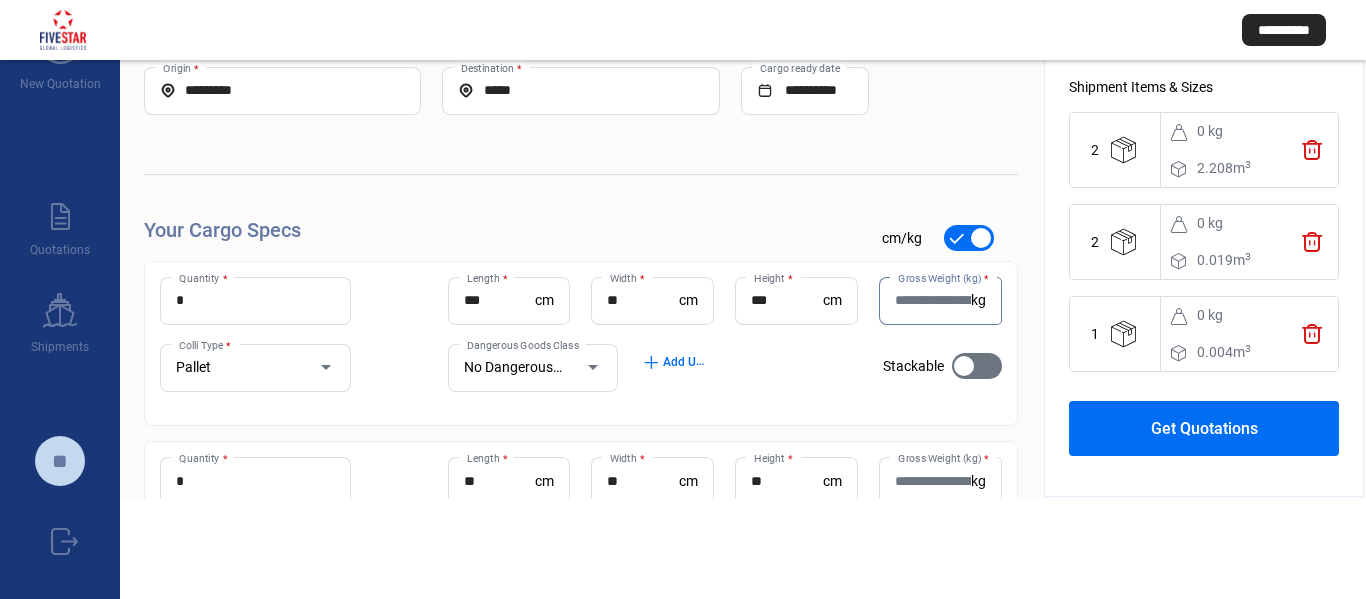 click on "Gross Weight (kg)  *" at bounding box center (933, 300) 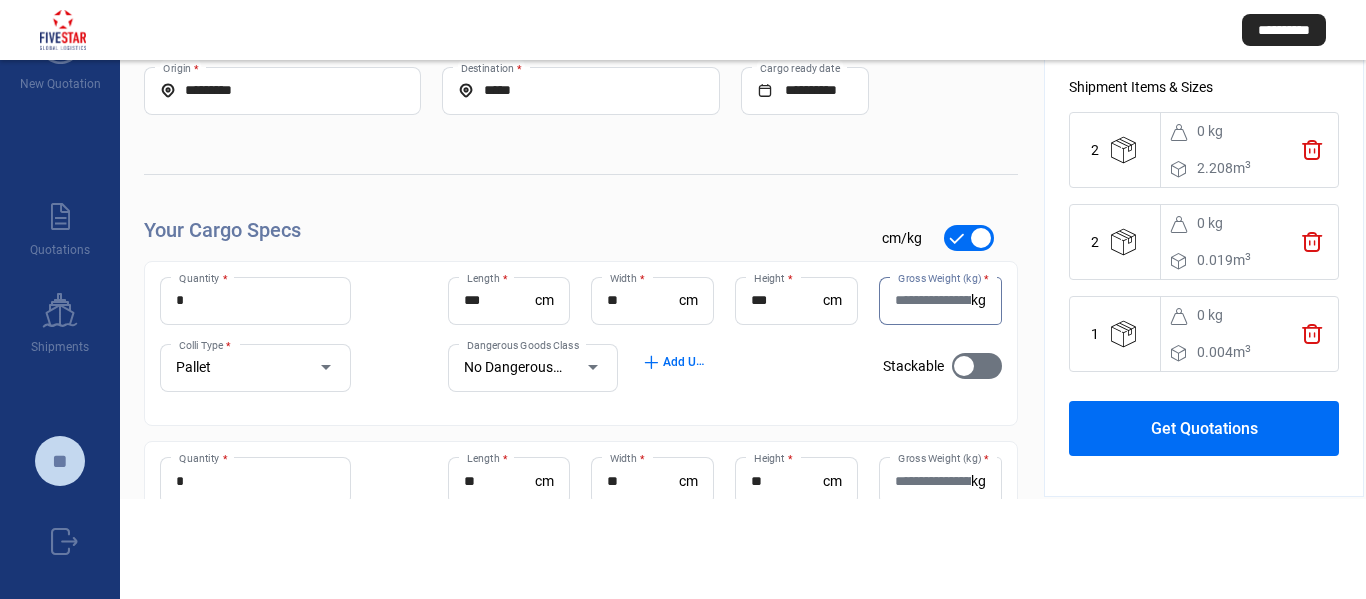 click on "Gross Weight (kg)  *" at bounding box center (933, 300) 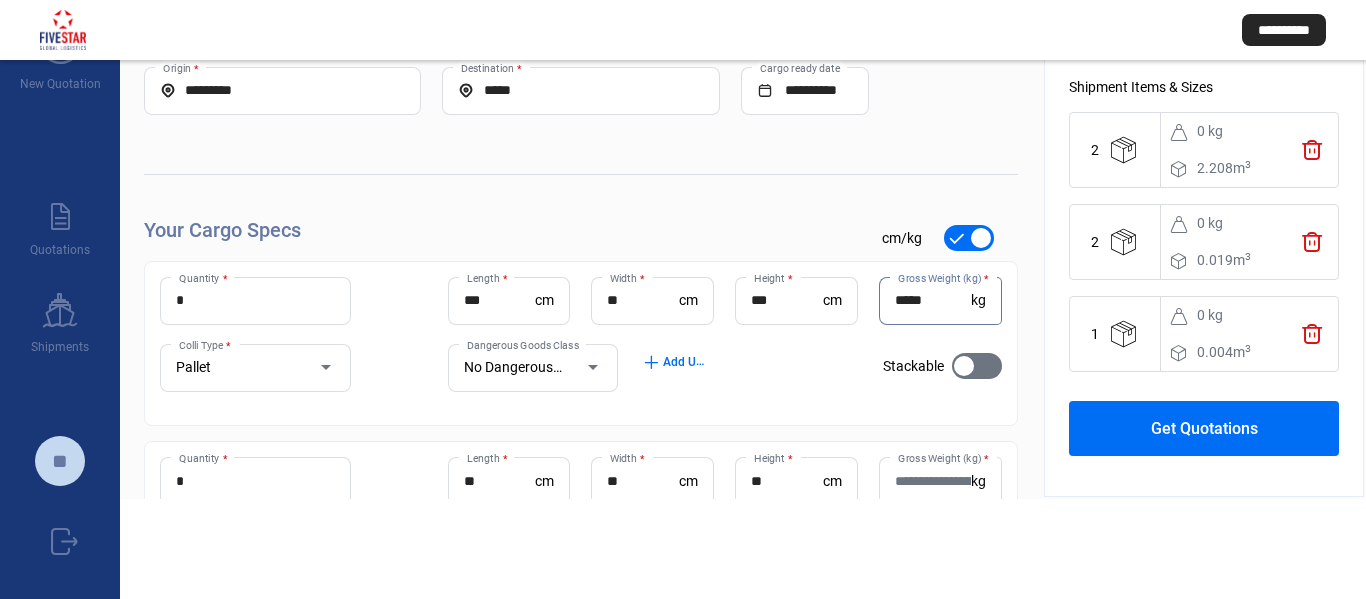 type on "*****" 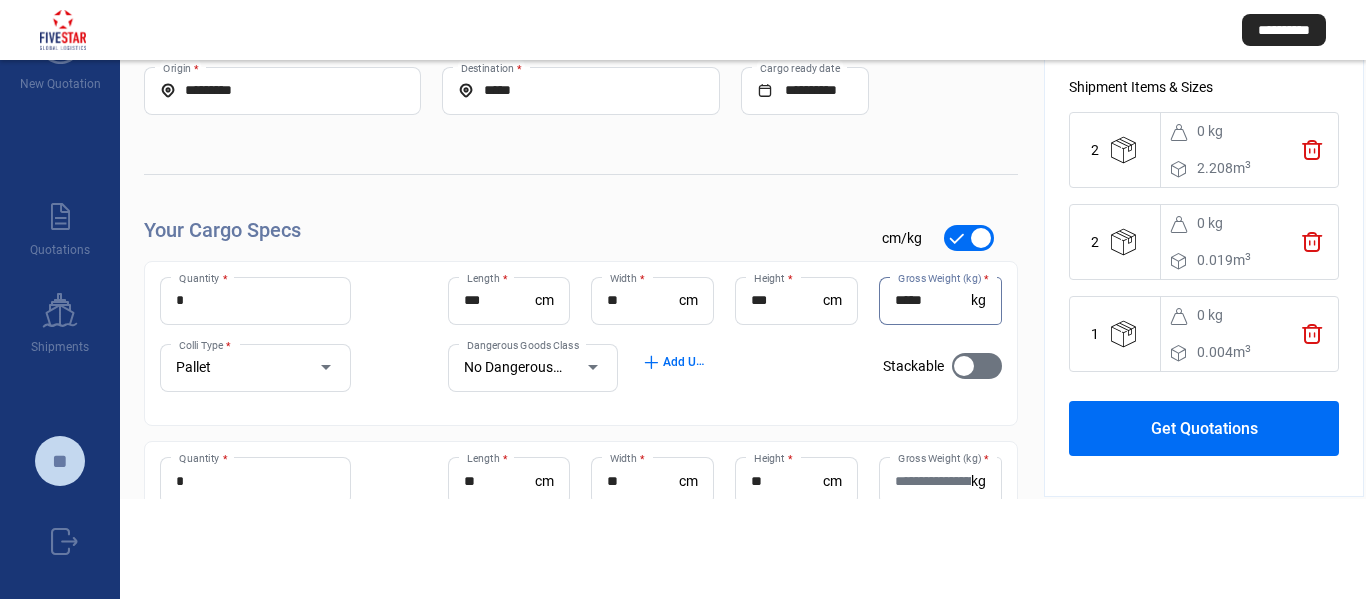 click on "Gross Weight (kg)  *" at bounding box center (933, 481) 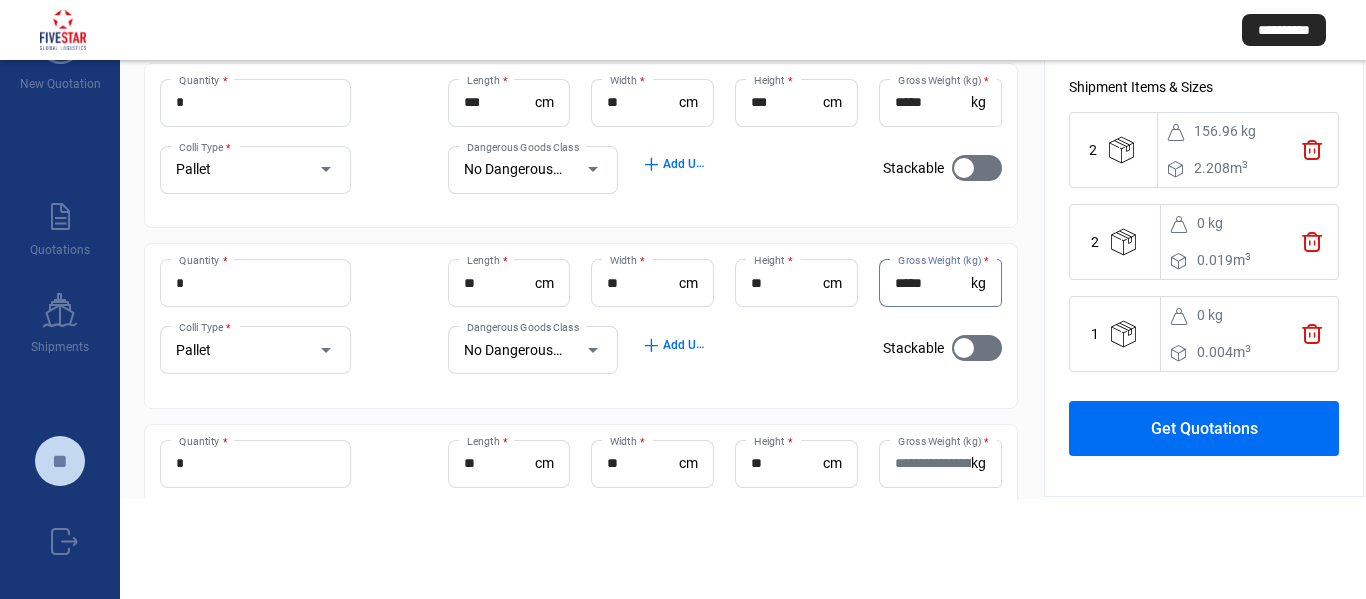 scroll, scrollTop: 200, scrollLeft: 0, axis: vertical 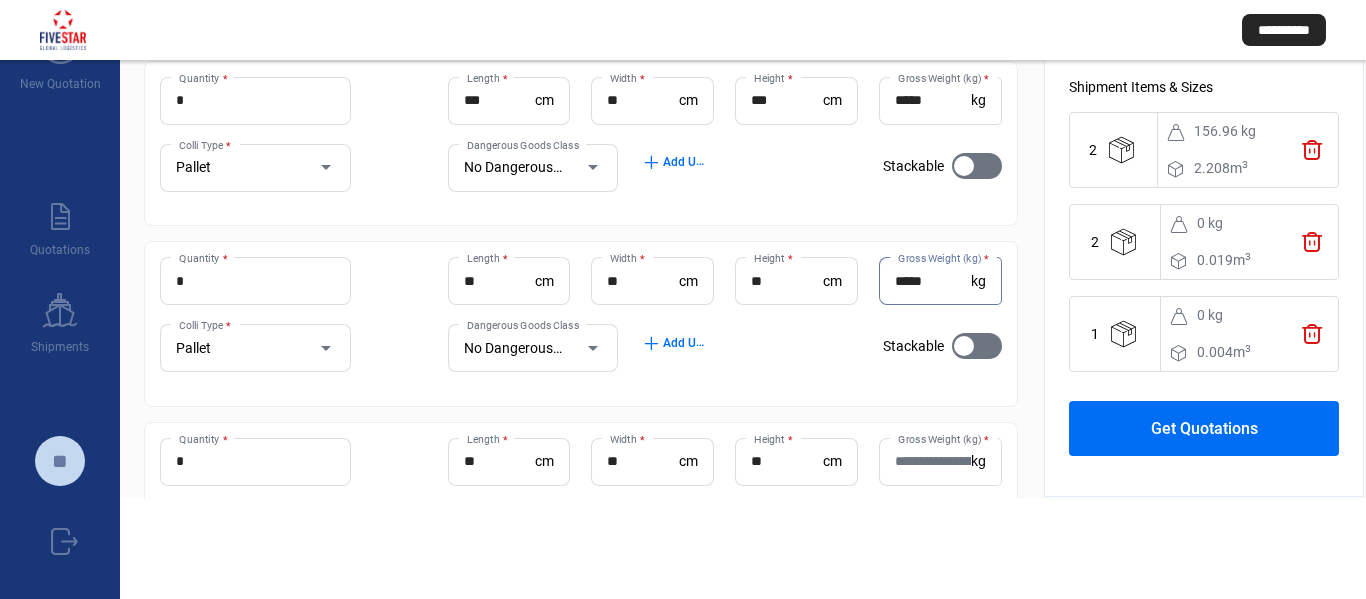 type on "*****" 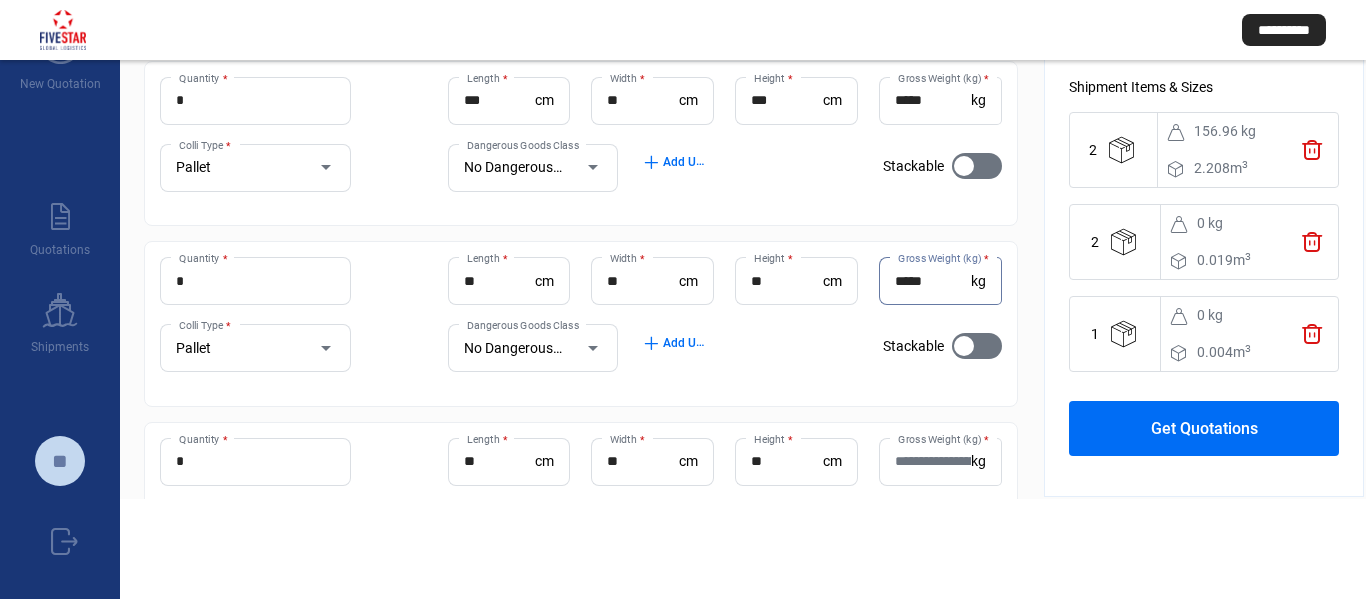 click on "Gross Weight (kg)  *" at bounding box center [933, 462] 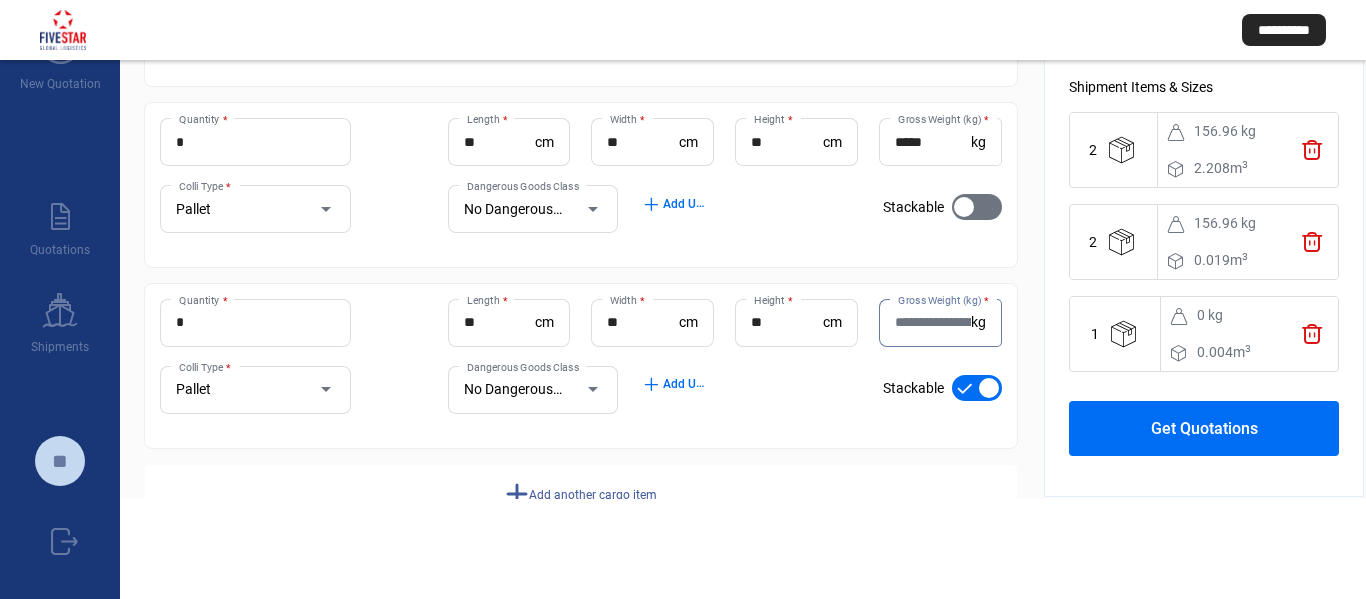 scroll, scrollTop: 400, scrollLeft: 0, axis: vertical 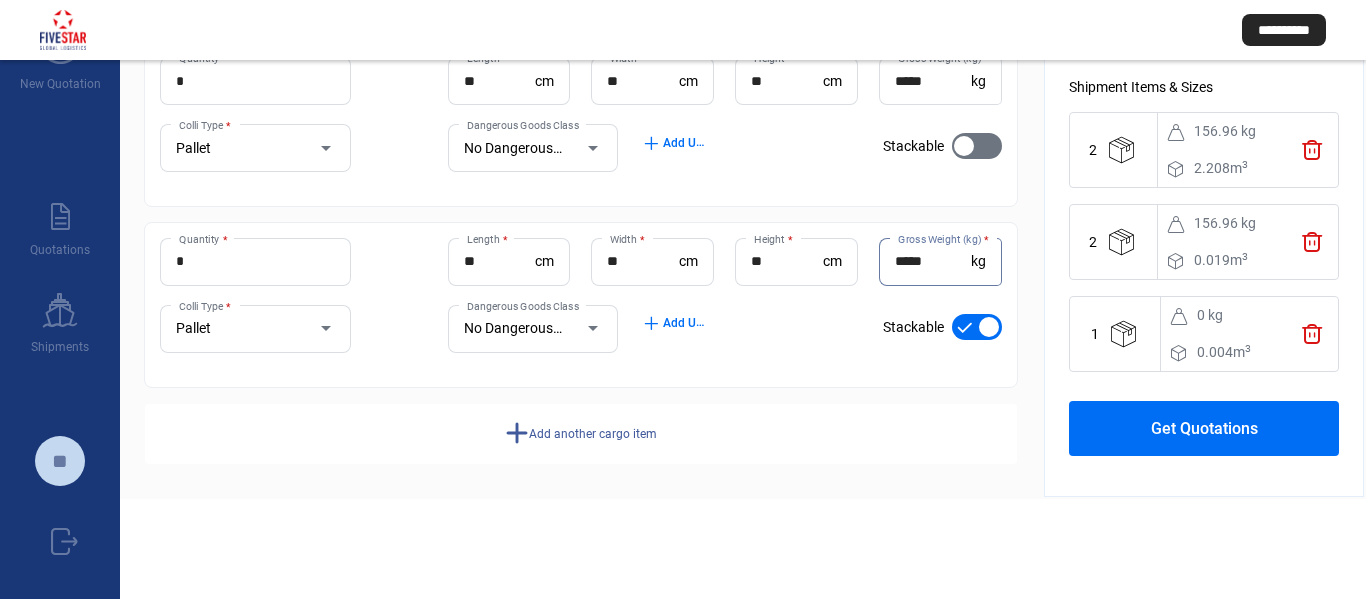 type on "*****" 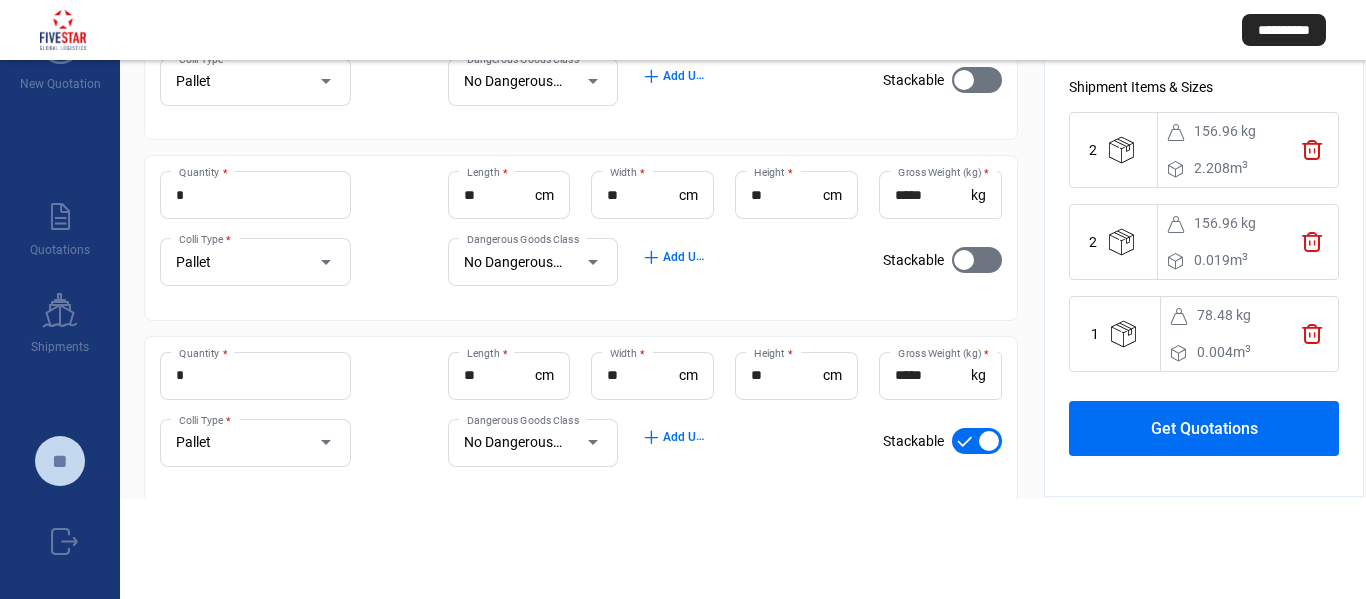 scroll, scrollTop: 400, scrollLeft: 0, axis: vertical 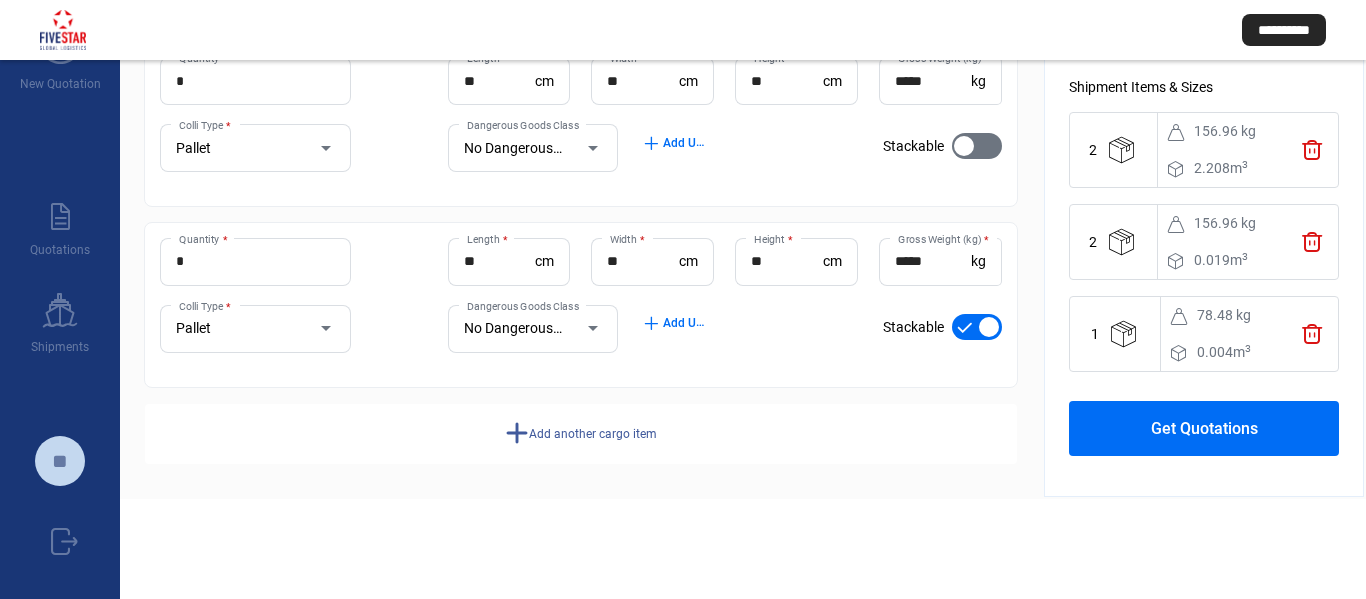 click at bounding box center (977, 327) 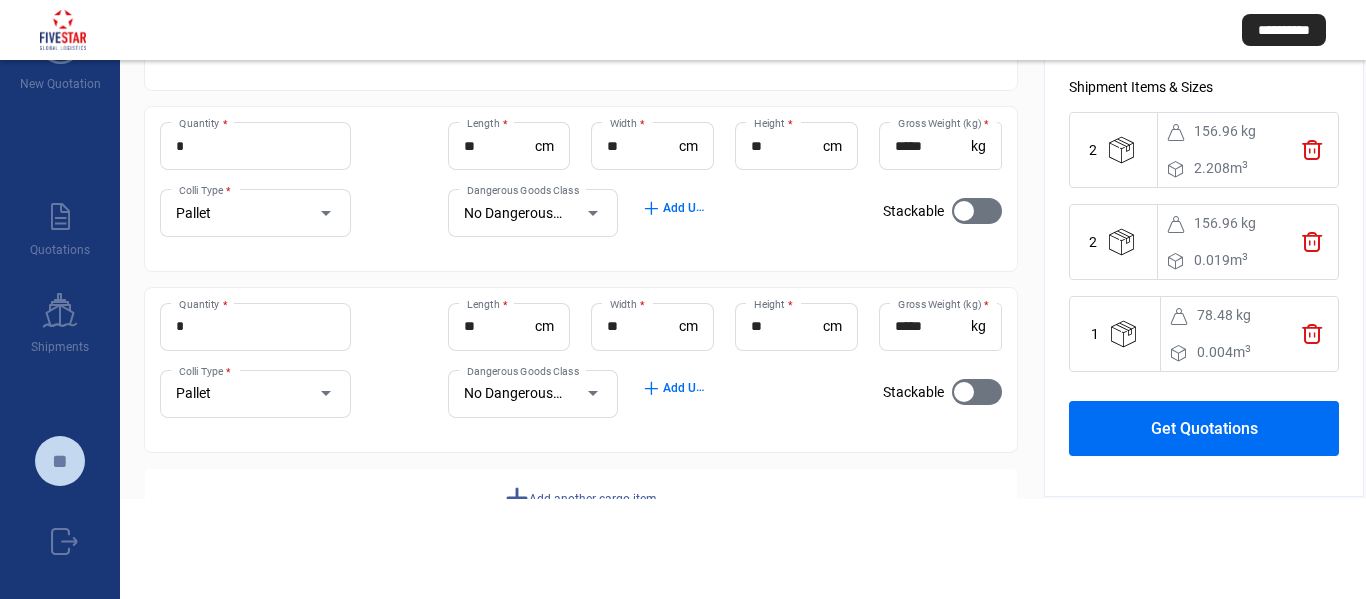 scroll, scrollTop: 300, scrollLeft: 0, axis: vertical 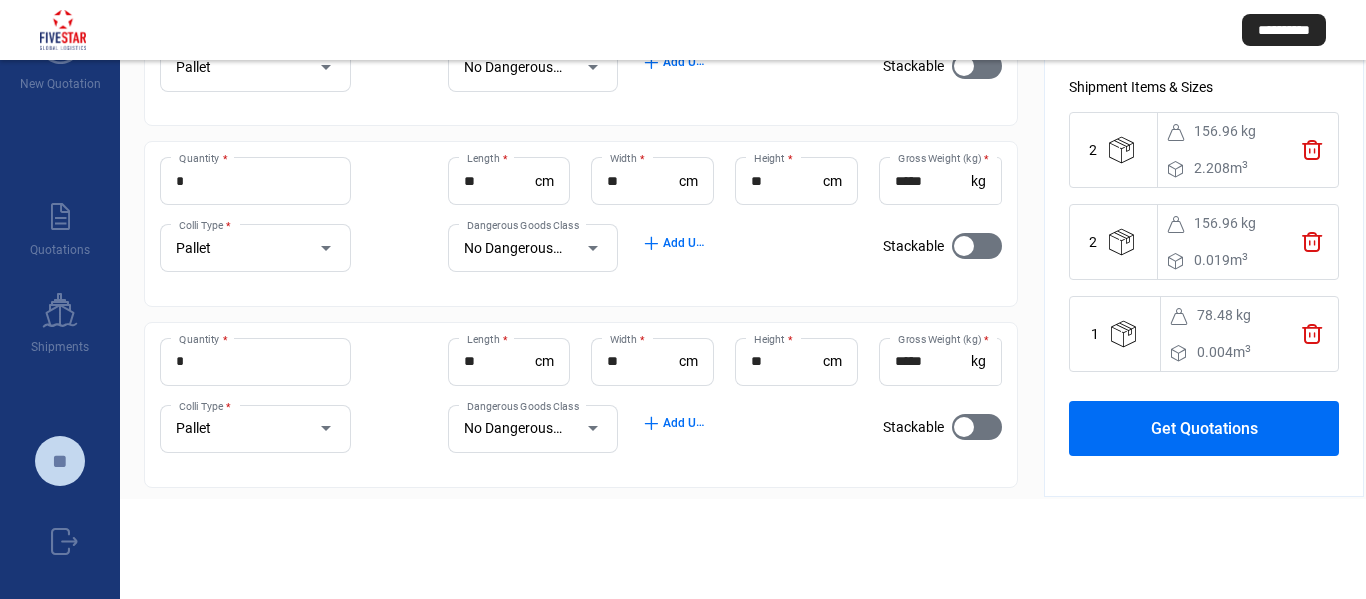click on "**********" at bounding box center (1204, 229) 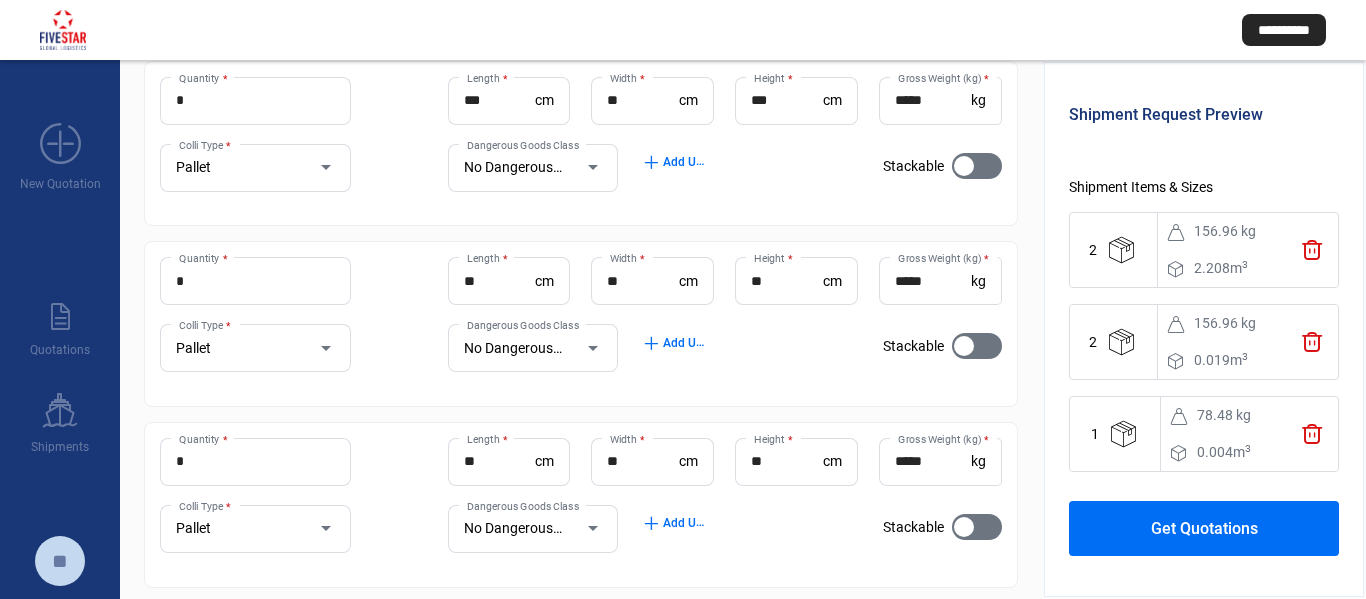 scroll, scrollTop: 100, scrollLeft: 0, axis: vertical 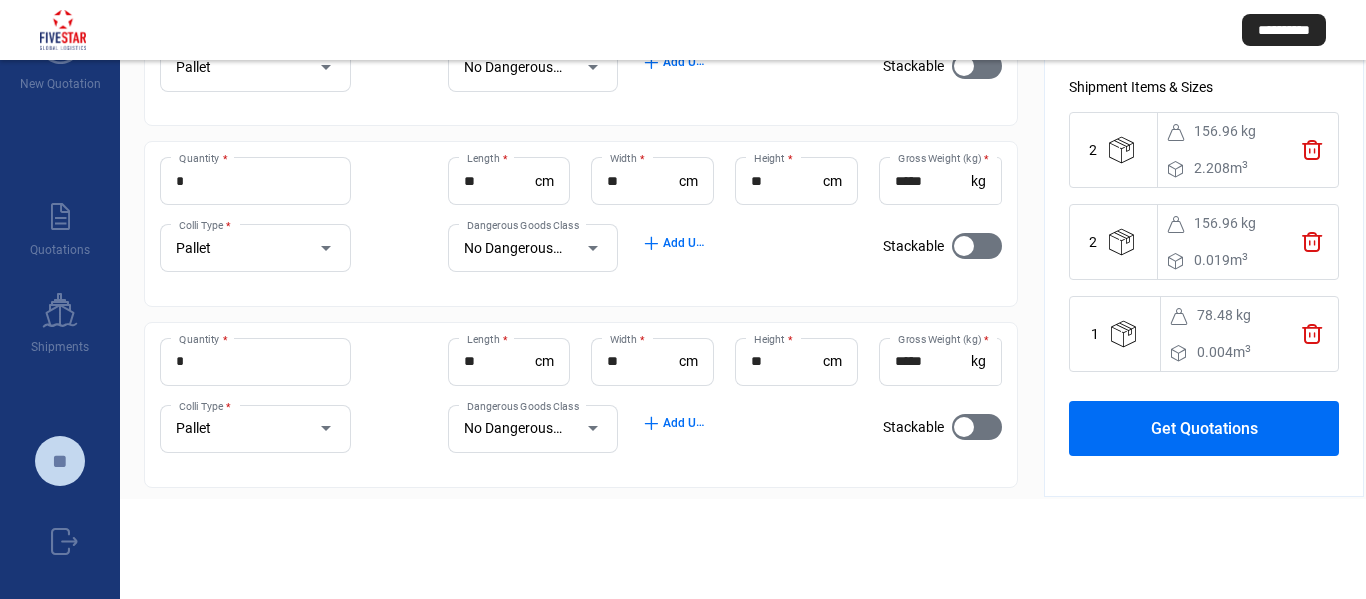 click on "Get Quotations" at bounding box center (1204, 428) 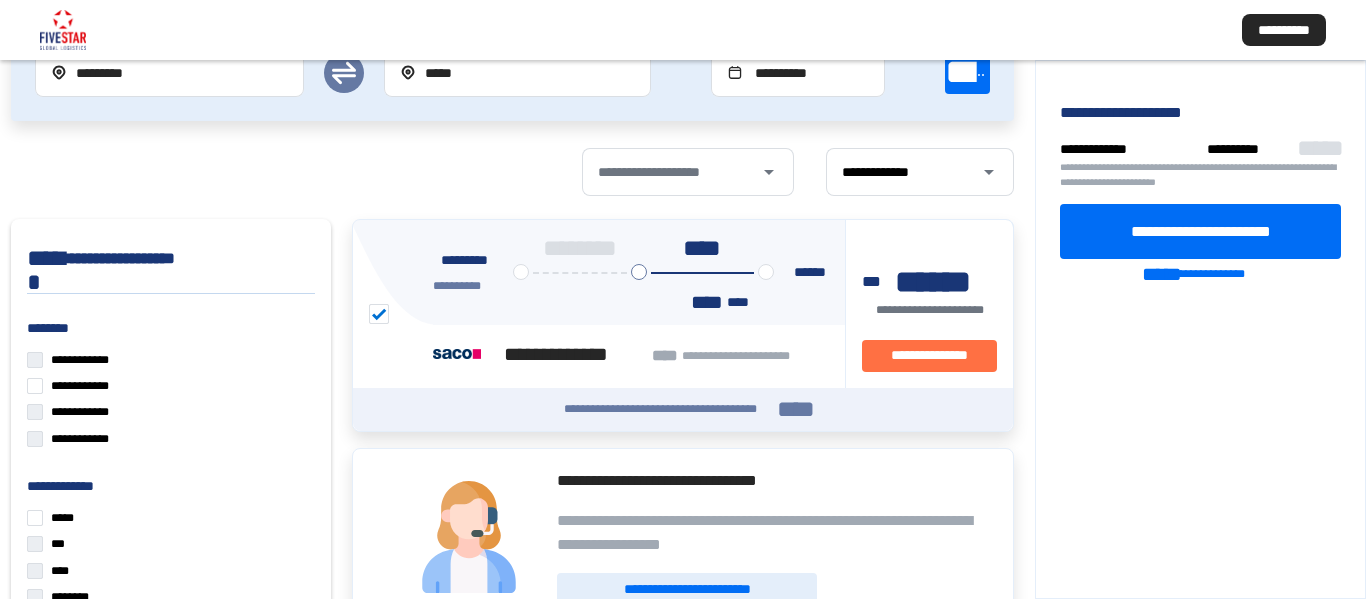 click on "**********" at bounding box center [1200, 231] 